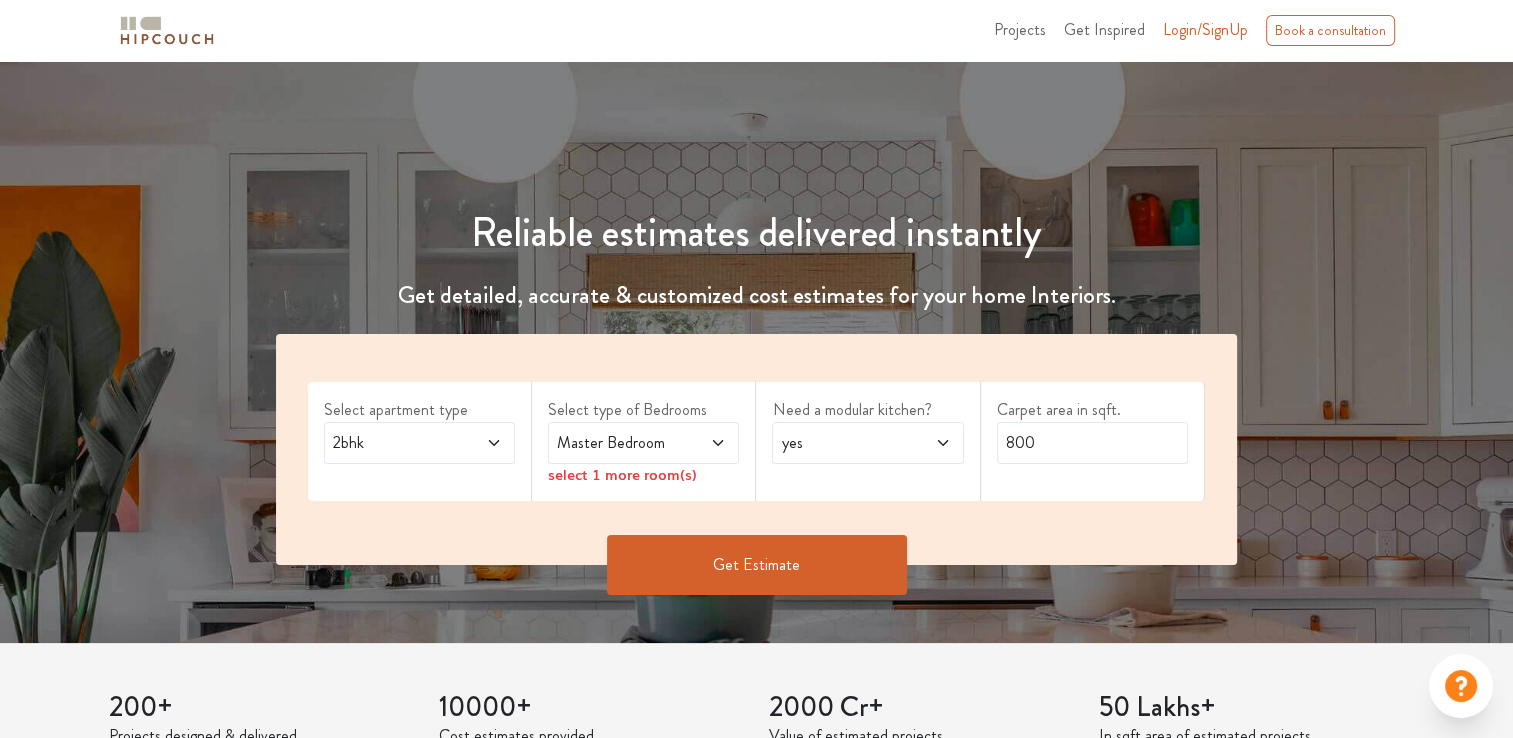 scroll, scrollTop: 100, scrollLeft: 0, axis: vertical 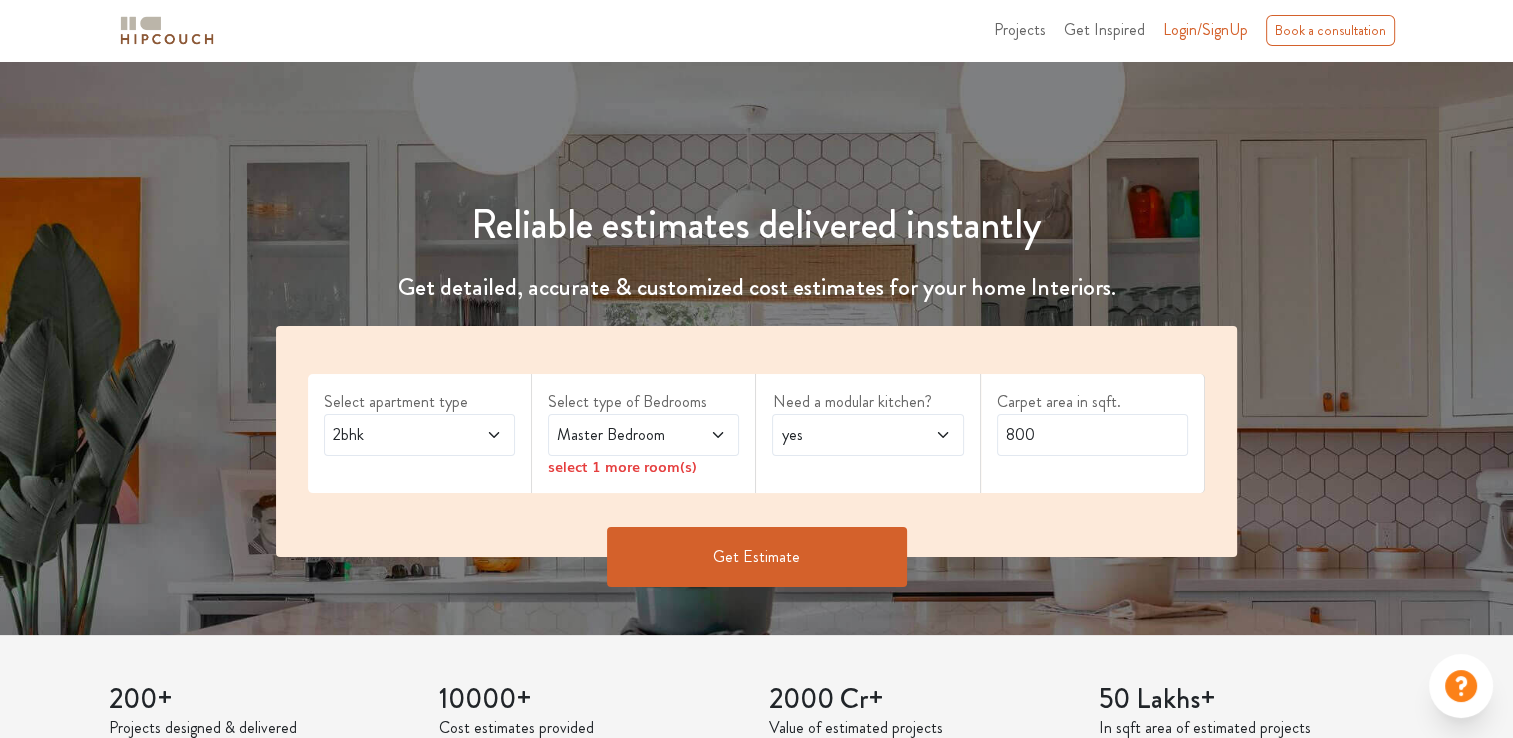 click on "2bhk" at bounding box center [394, 435] 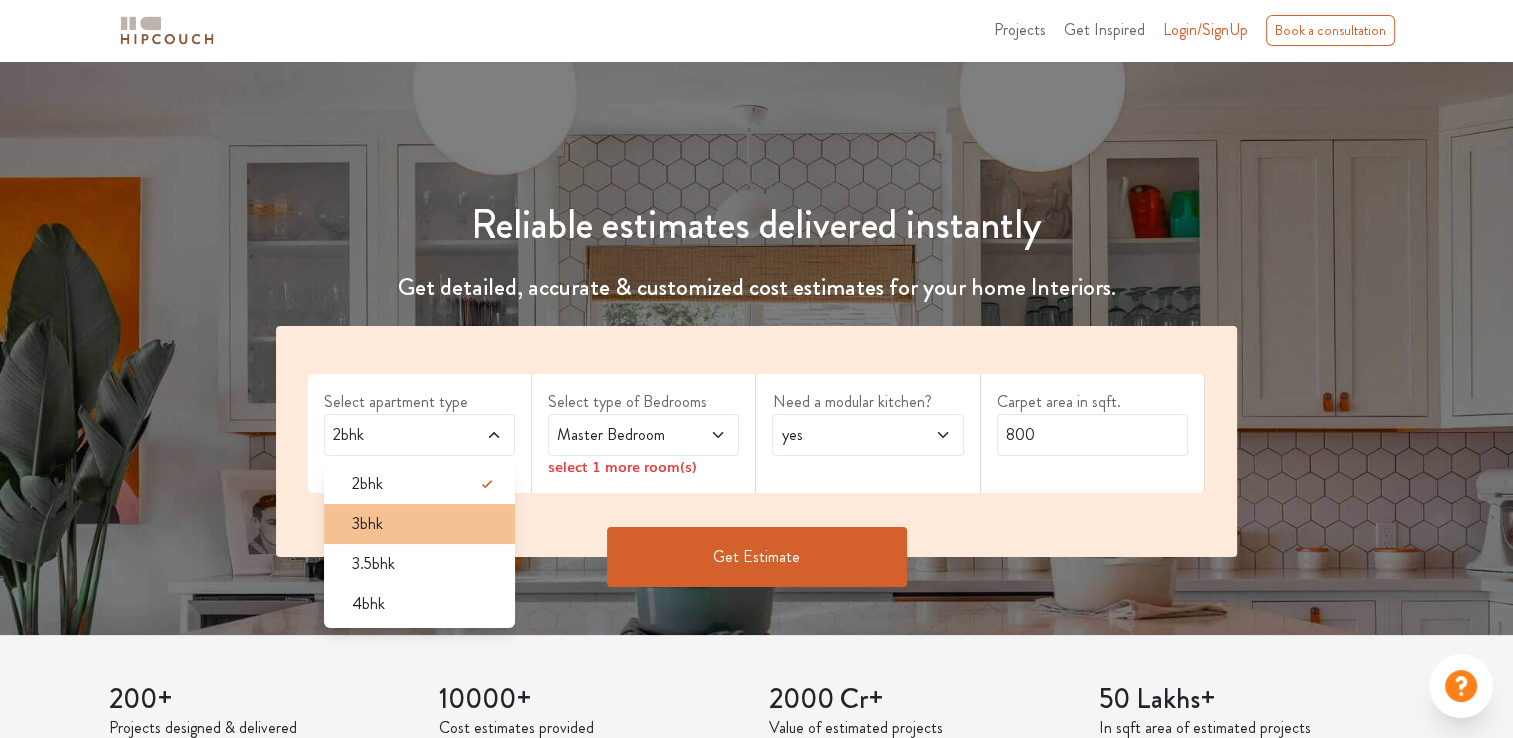 click on "3bhk" at bounding box center [425, 484] 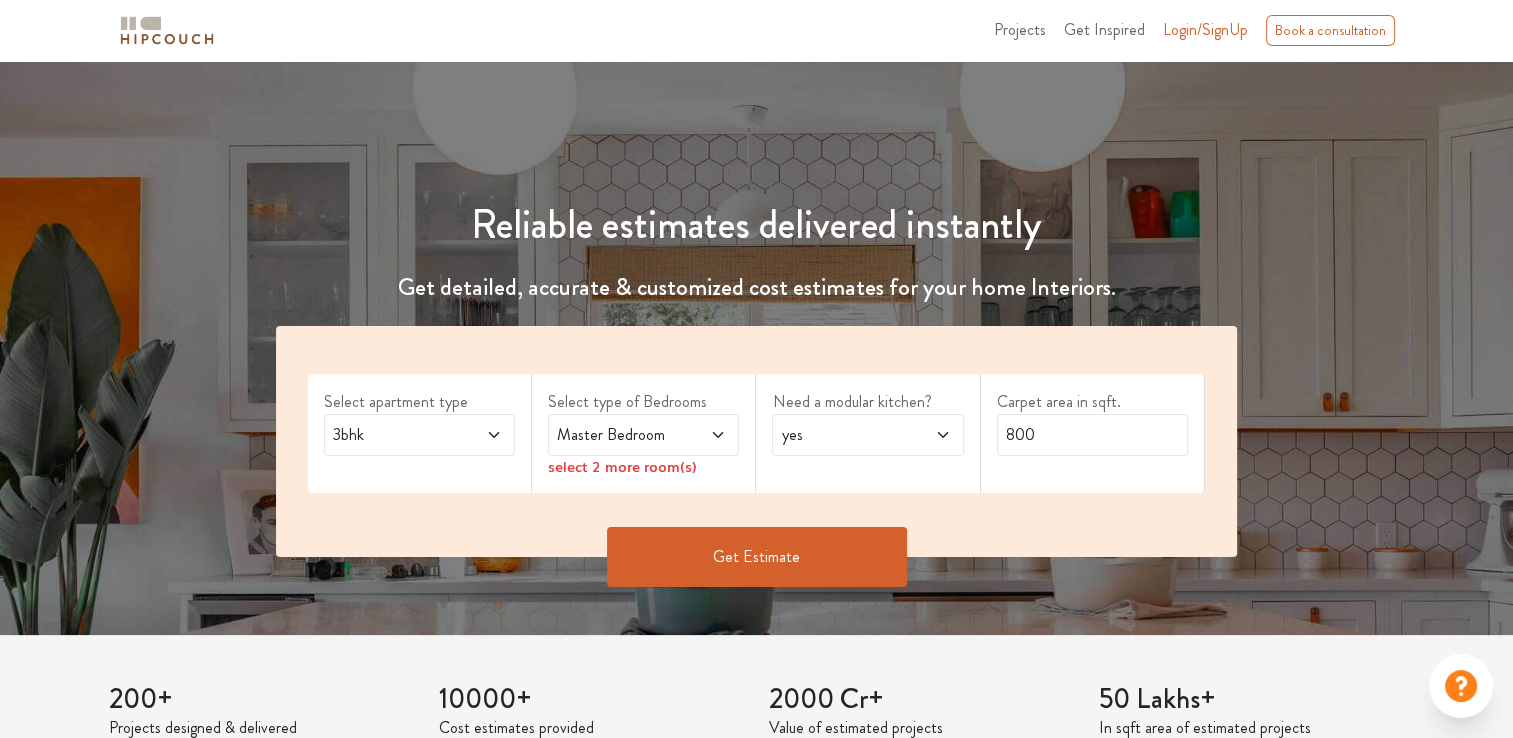 click on "Master Bedroom" at bounding box center [394, 435] 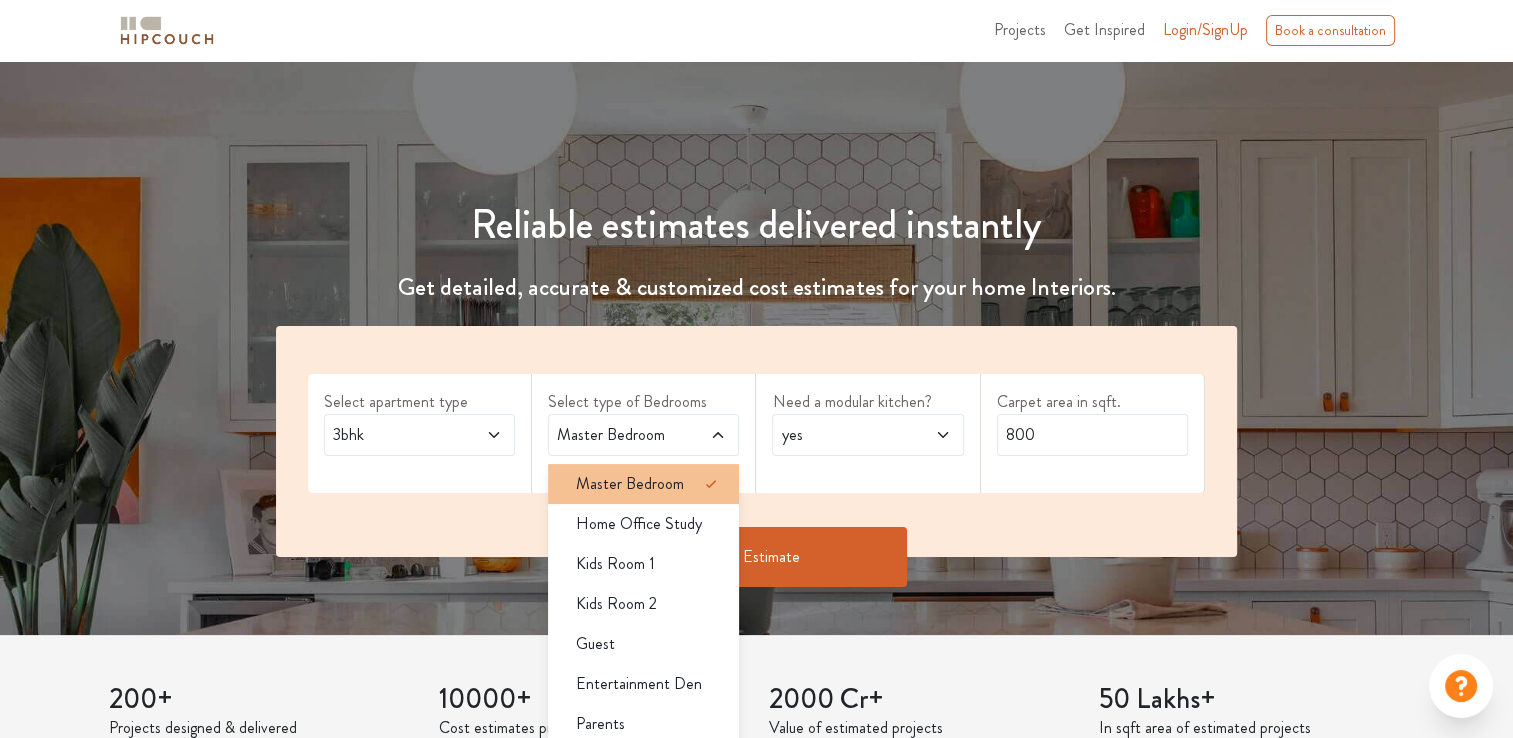 click on "Master Bedroom" at bounding box center (630, 484) 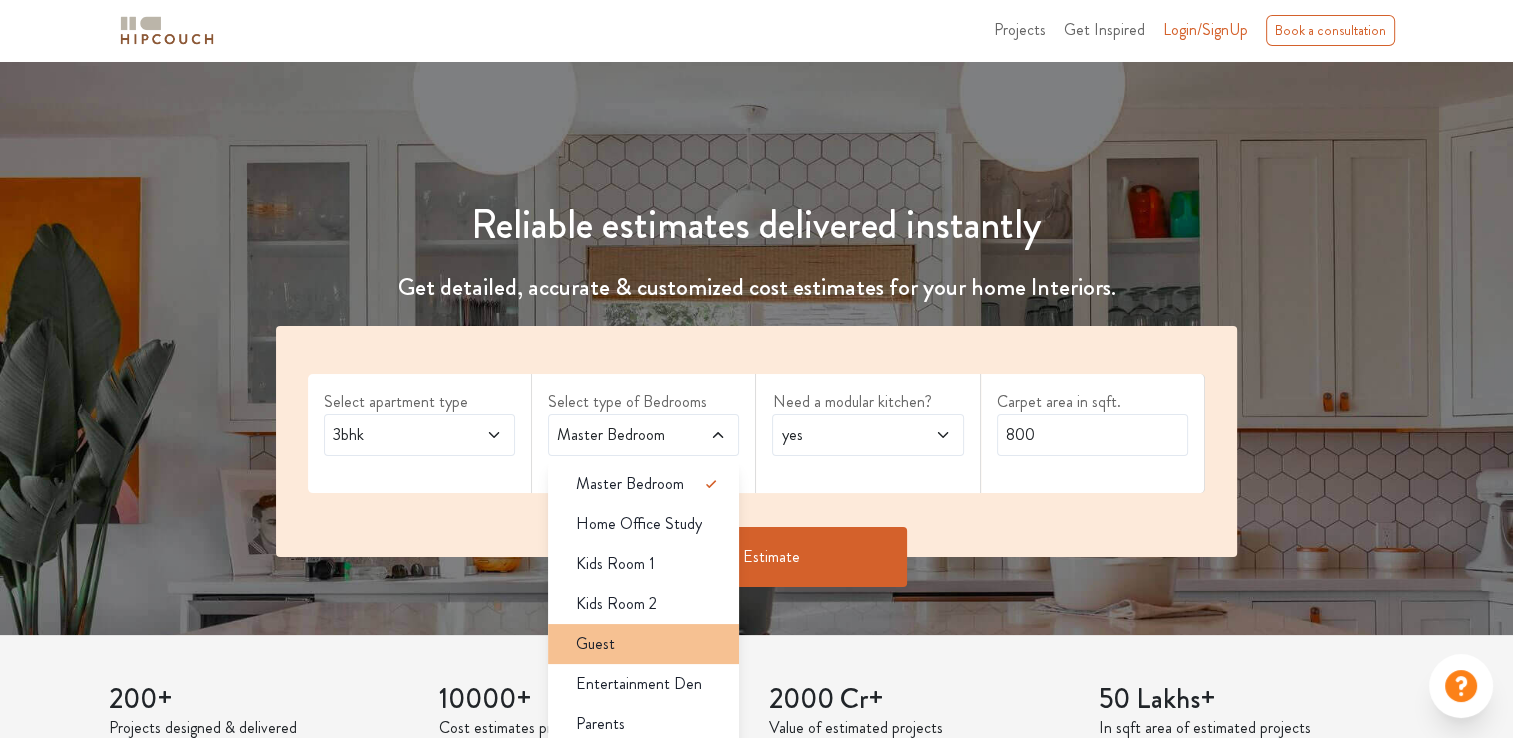 click on "Guest" at bounding box center [649, 484] 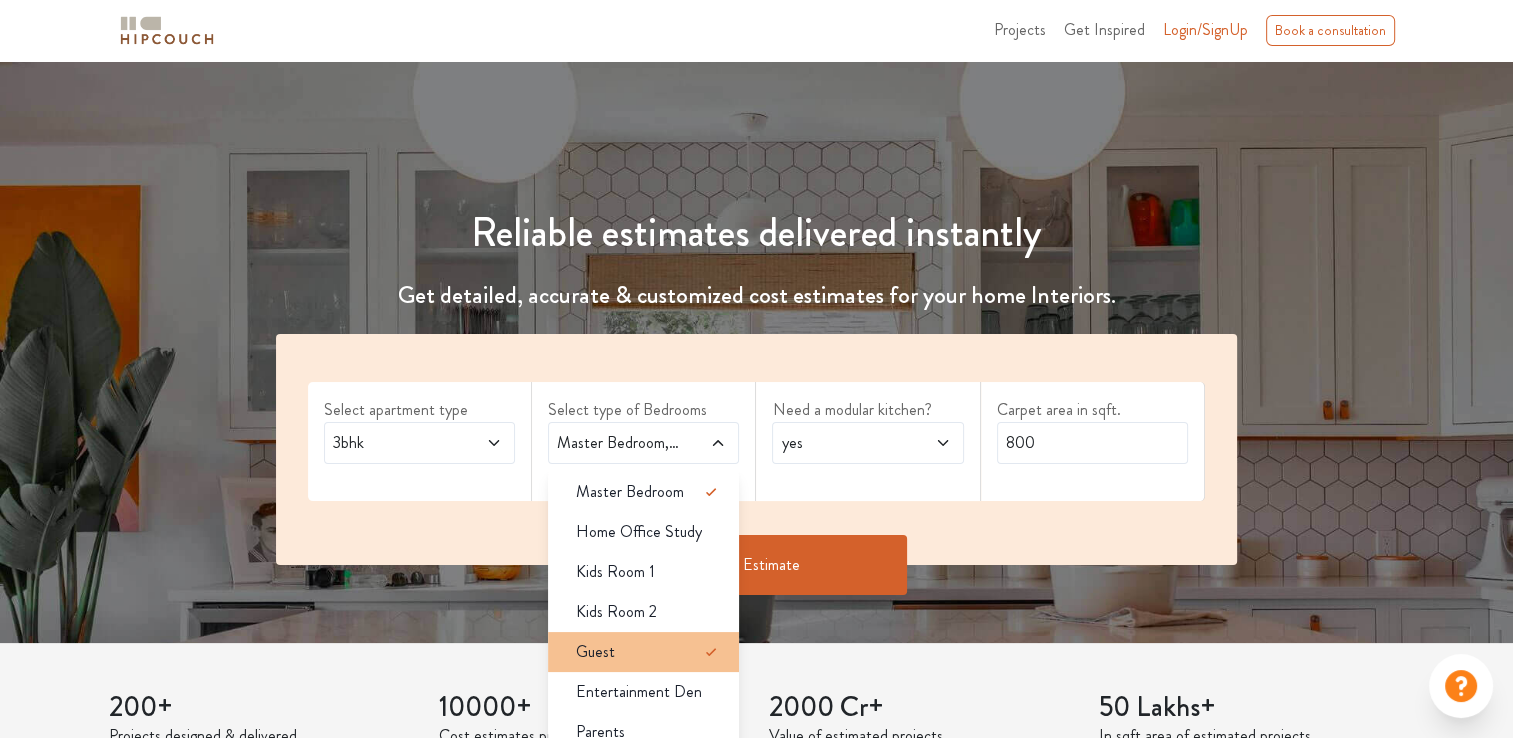 scroll, scrollTop: 100, scrollLeft: 0, axis: vertical 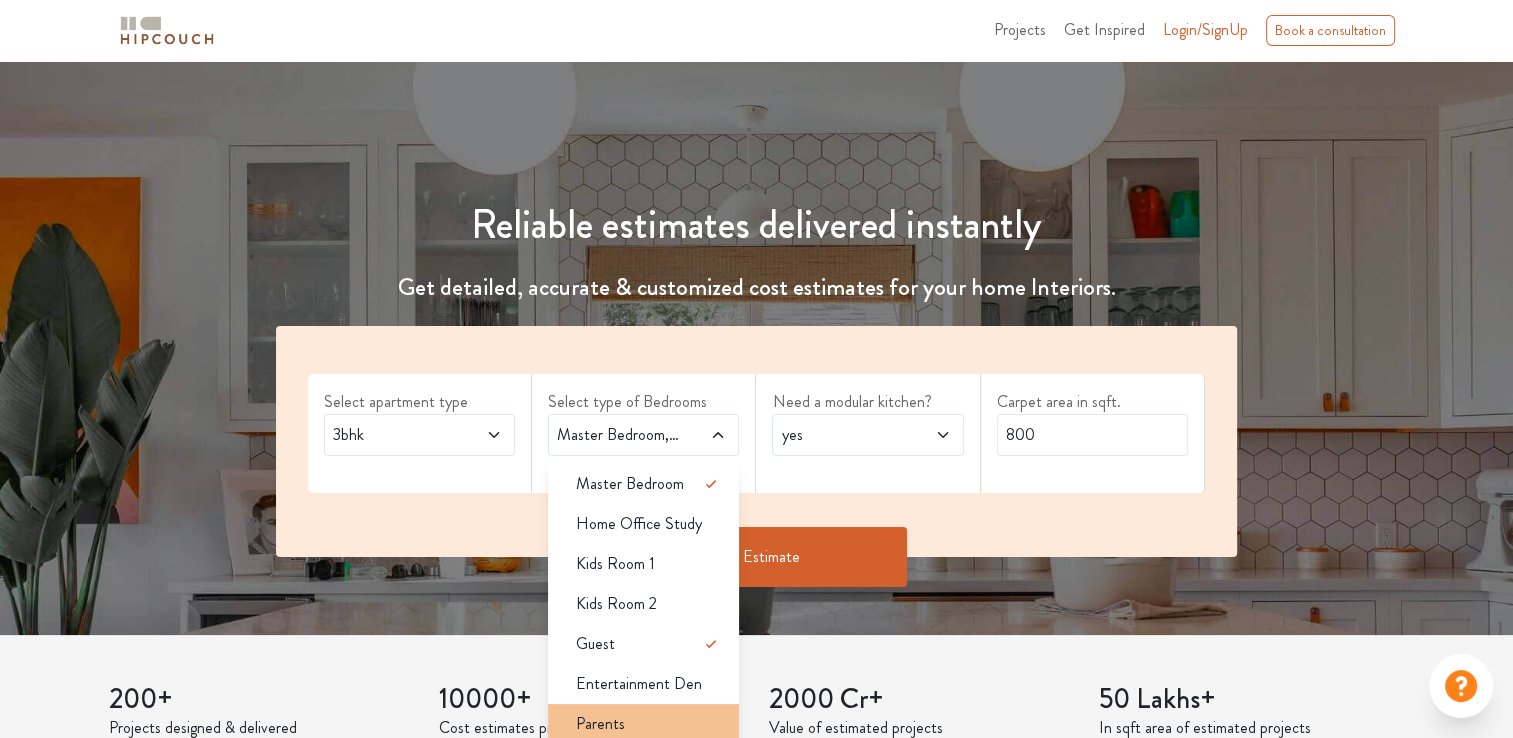 click on "Parents" at bounding box center [649, 484] 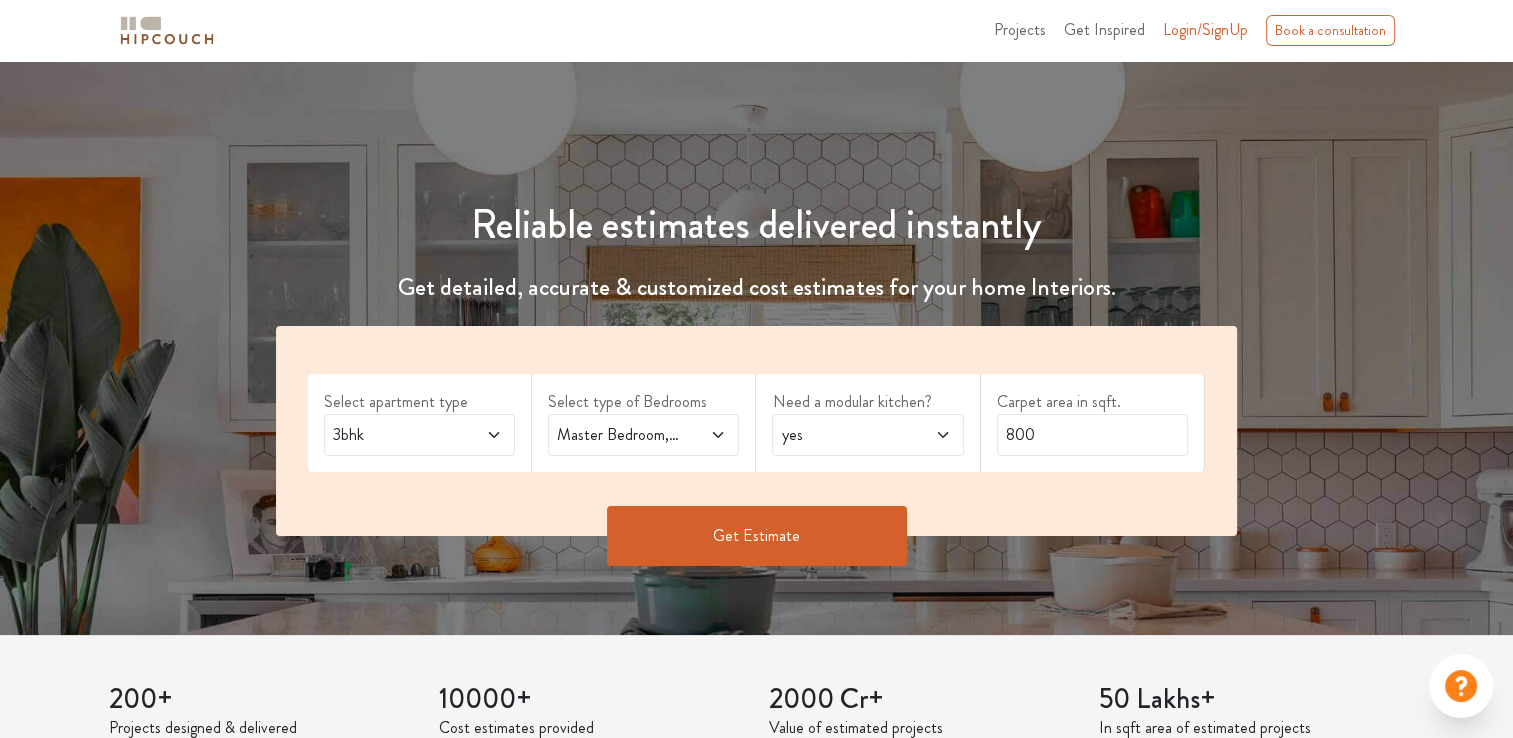 click on "Master Bedroom,Guest,Parents" at bounding box center [394, 435] 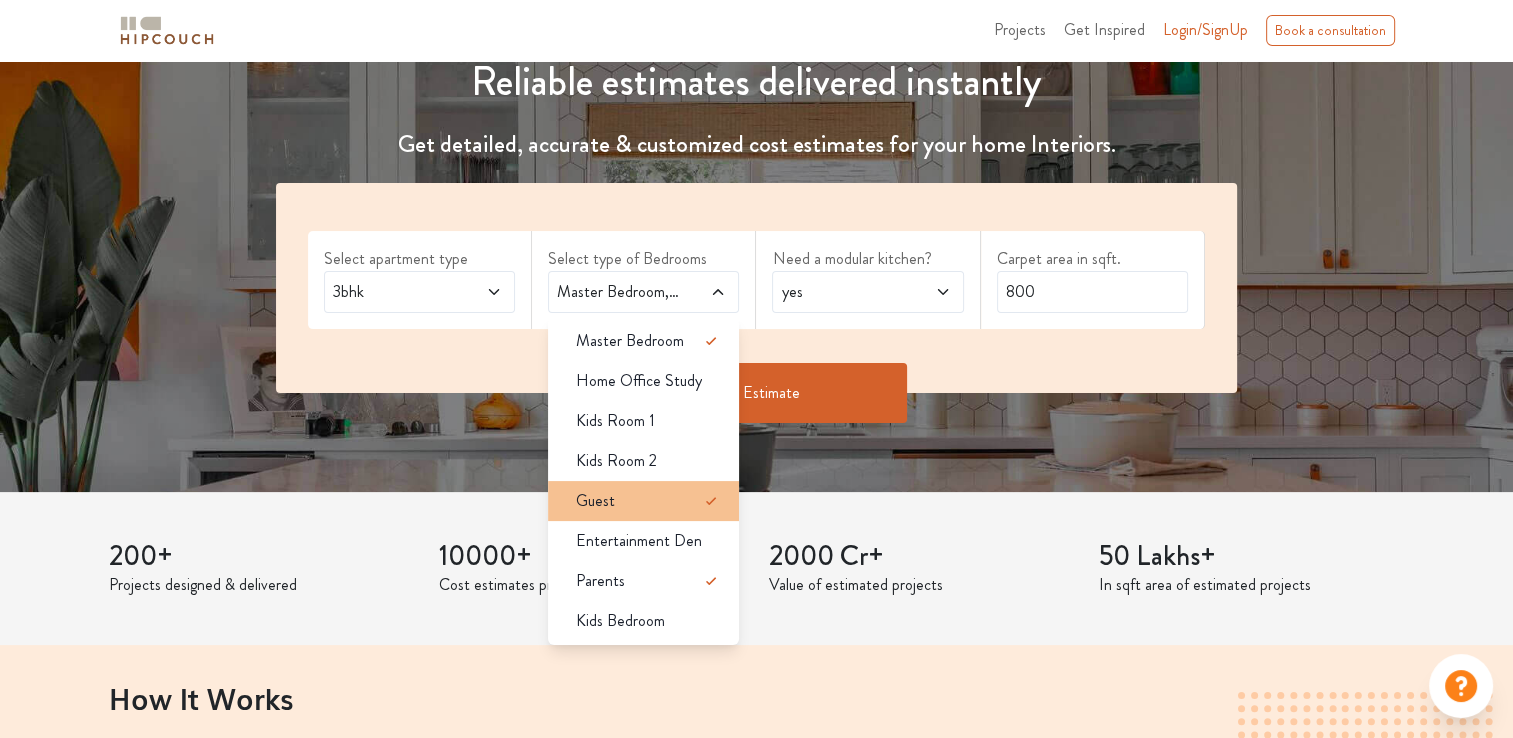 scroll, scrollTop: 300, scrollLeft: 0, axis: vertical 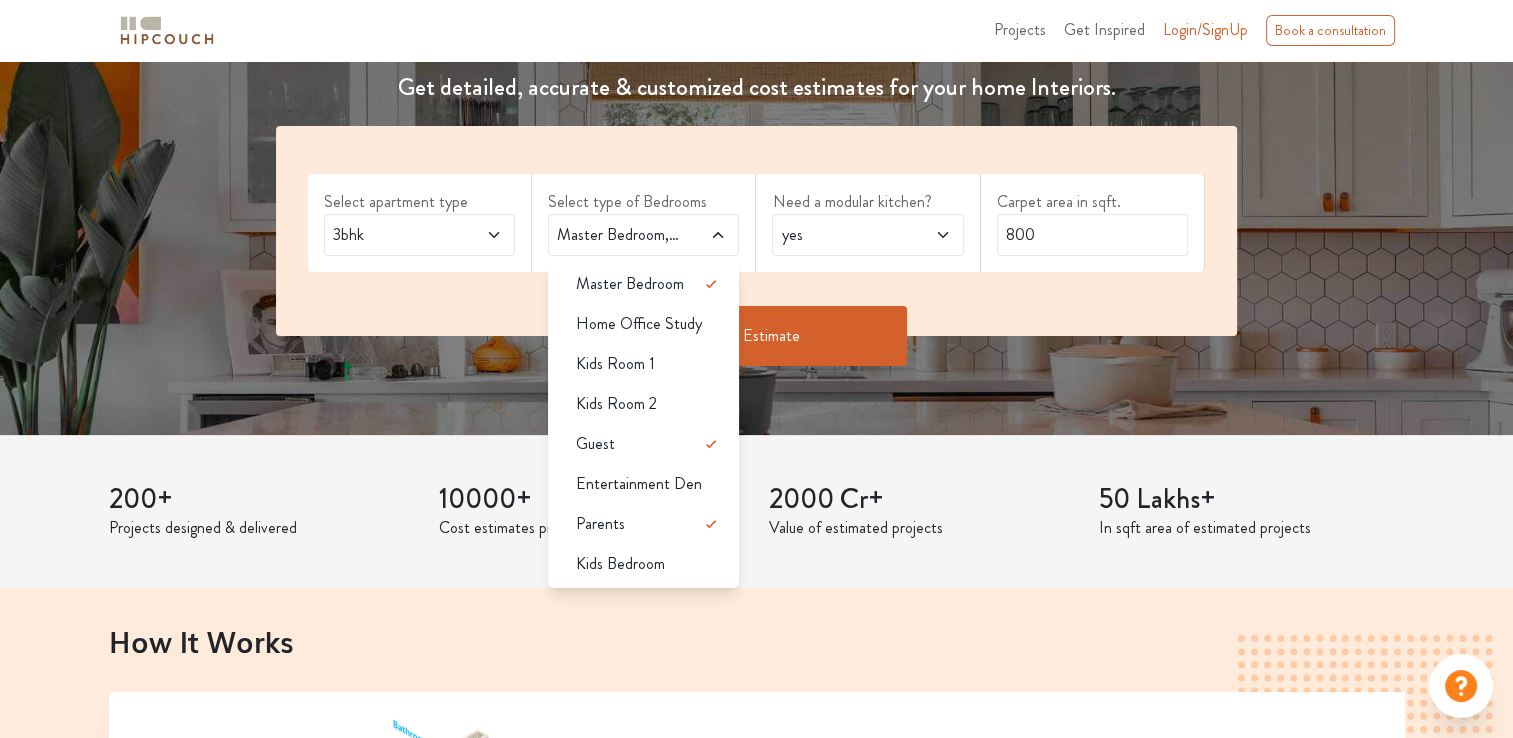 click at bounding box center (480, 235) 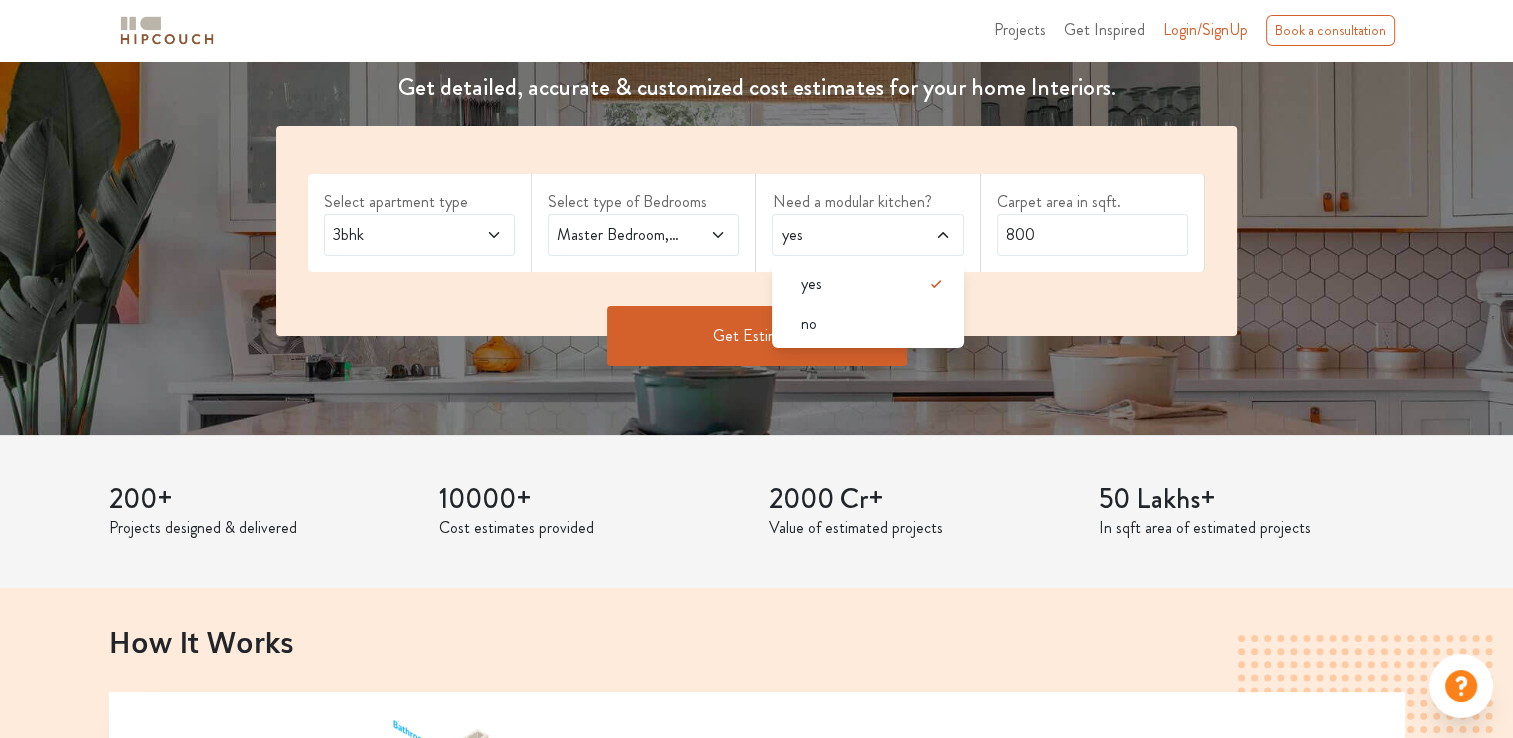 click on "yes no" at bounding box center (867, 304) 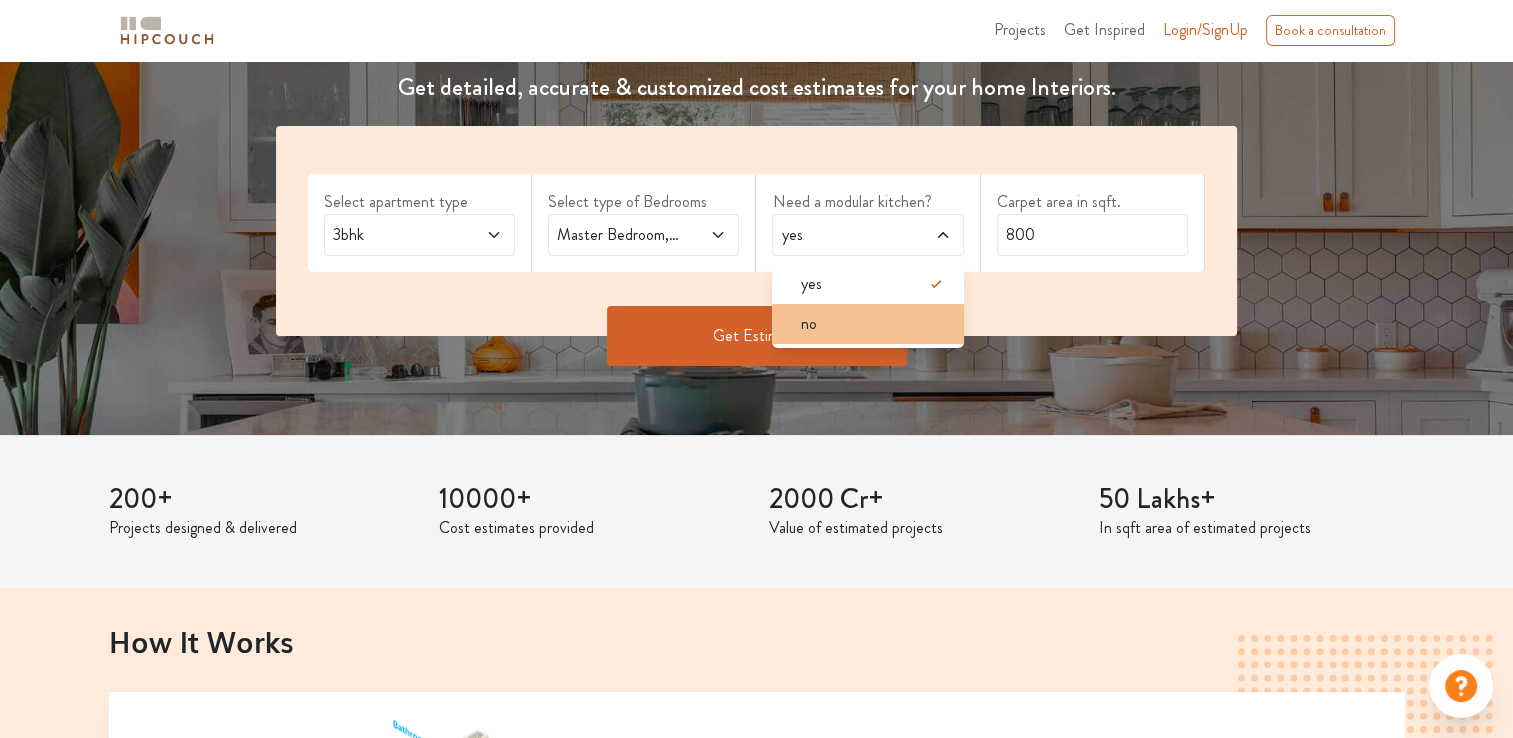 click on "no" at bounding box center (873, 284) 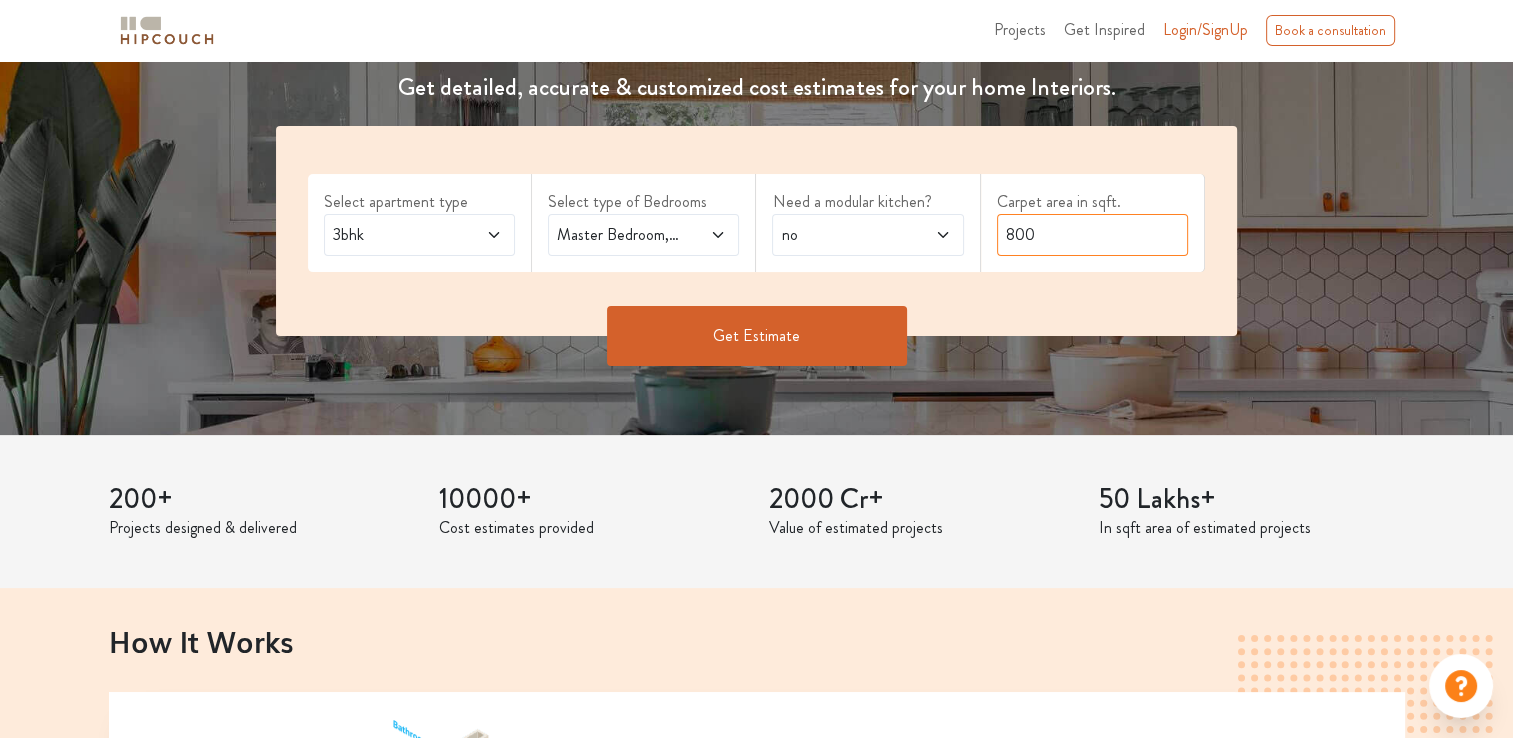 drag, startPoint x: 1090, startPoint y: 232, endPoint x: 997, endPoint y: 246, distance: 94.04786 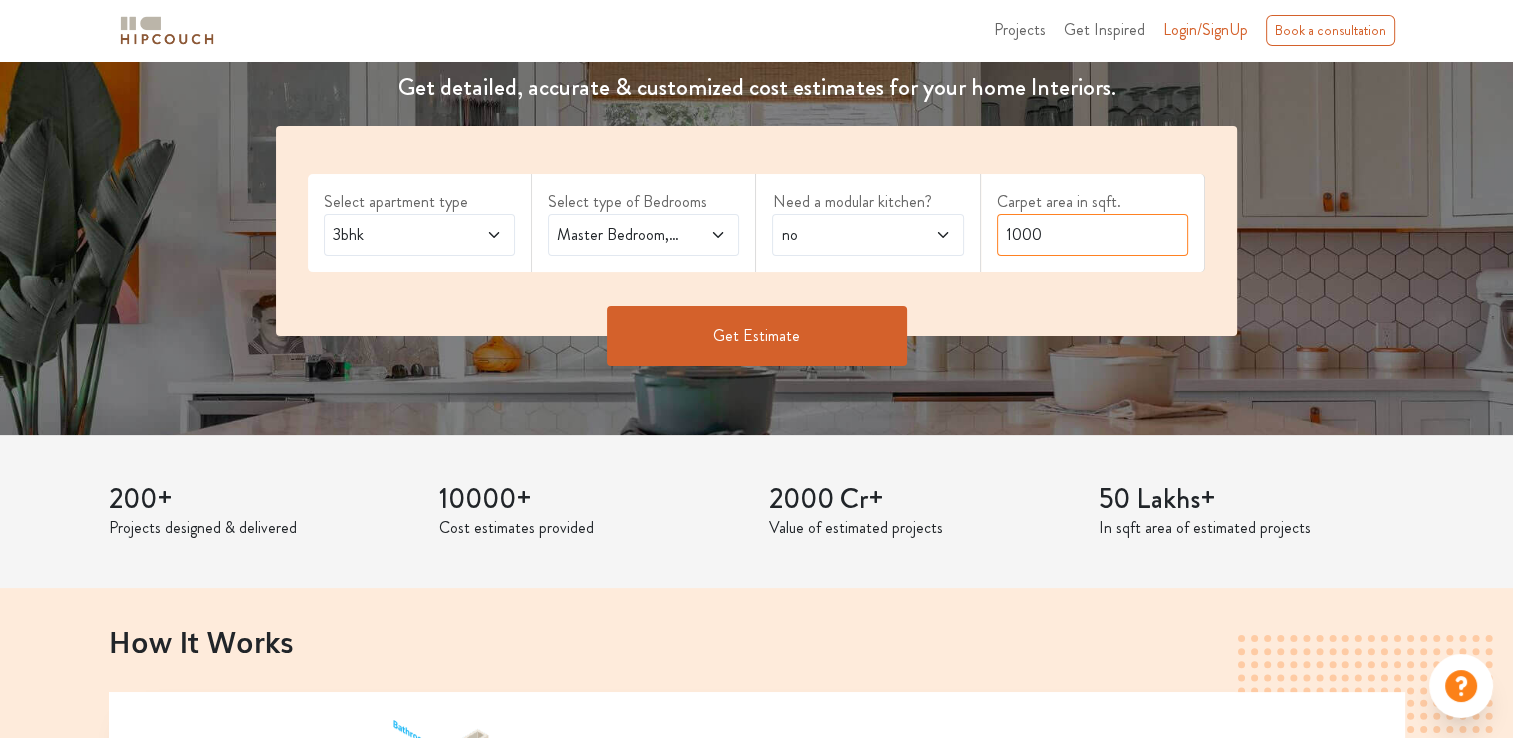 type on "1000" 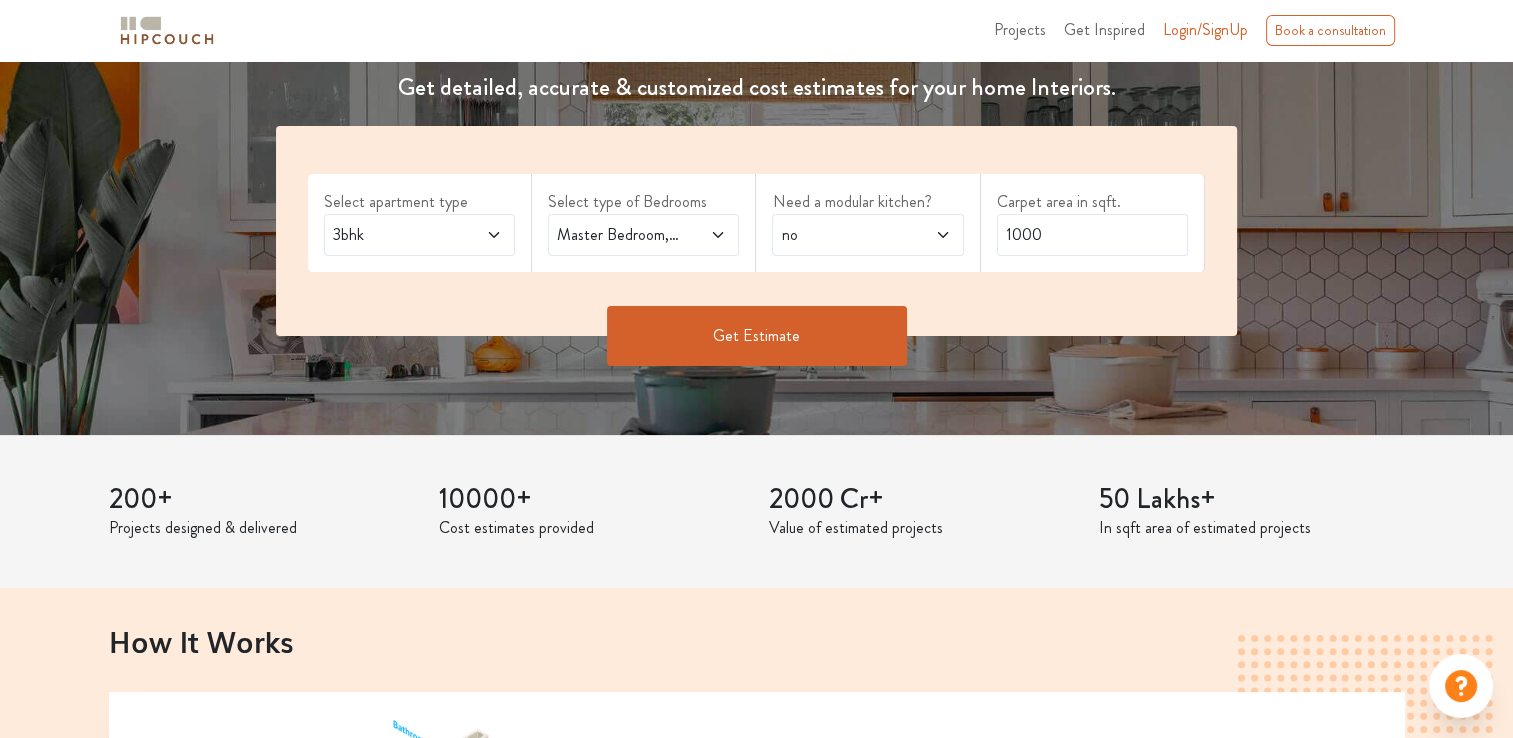 click on "Get Estimate" at bounding box center (757, 336) 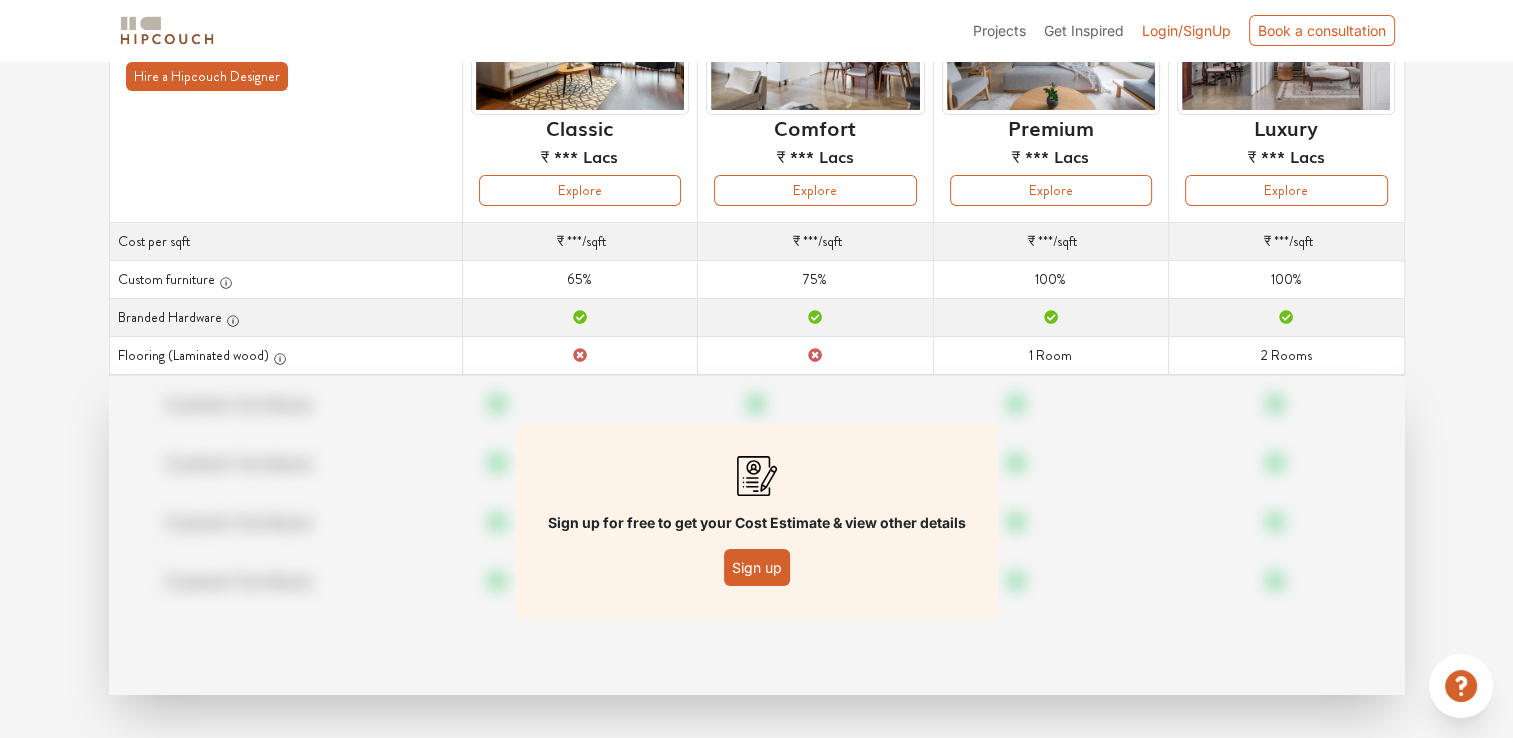 scroll, scrollTop: 244, scrollLeft: 0, axis: vertical 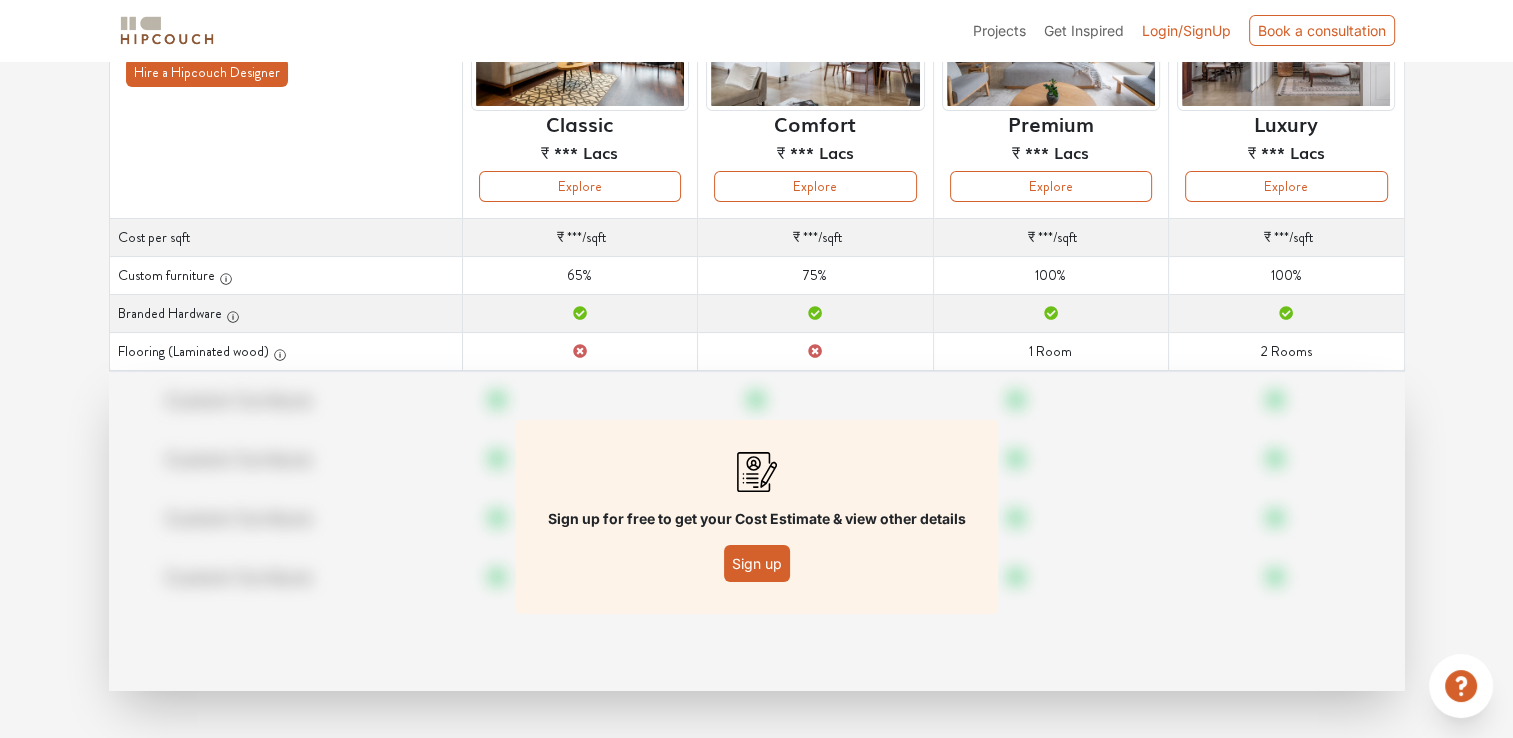 click on "Sign up" at bounding box center [757, 563] 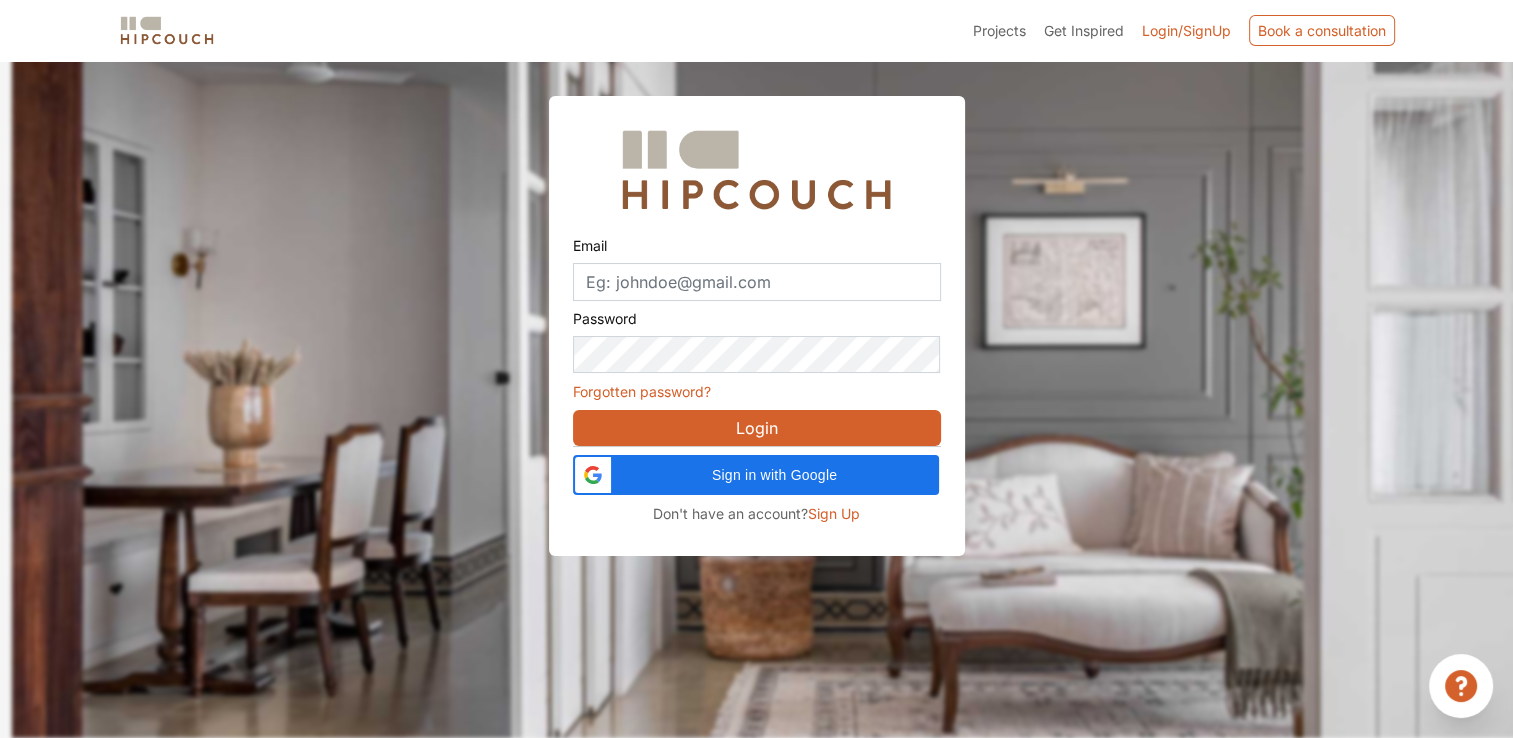 scroll, scrollTop: 60, scrollLeft: 0, axis: vertical 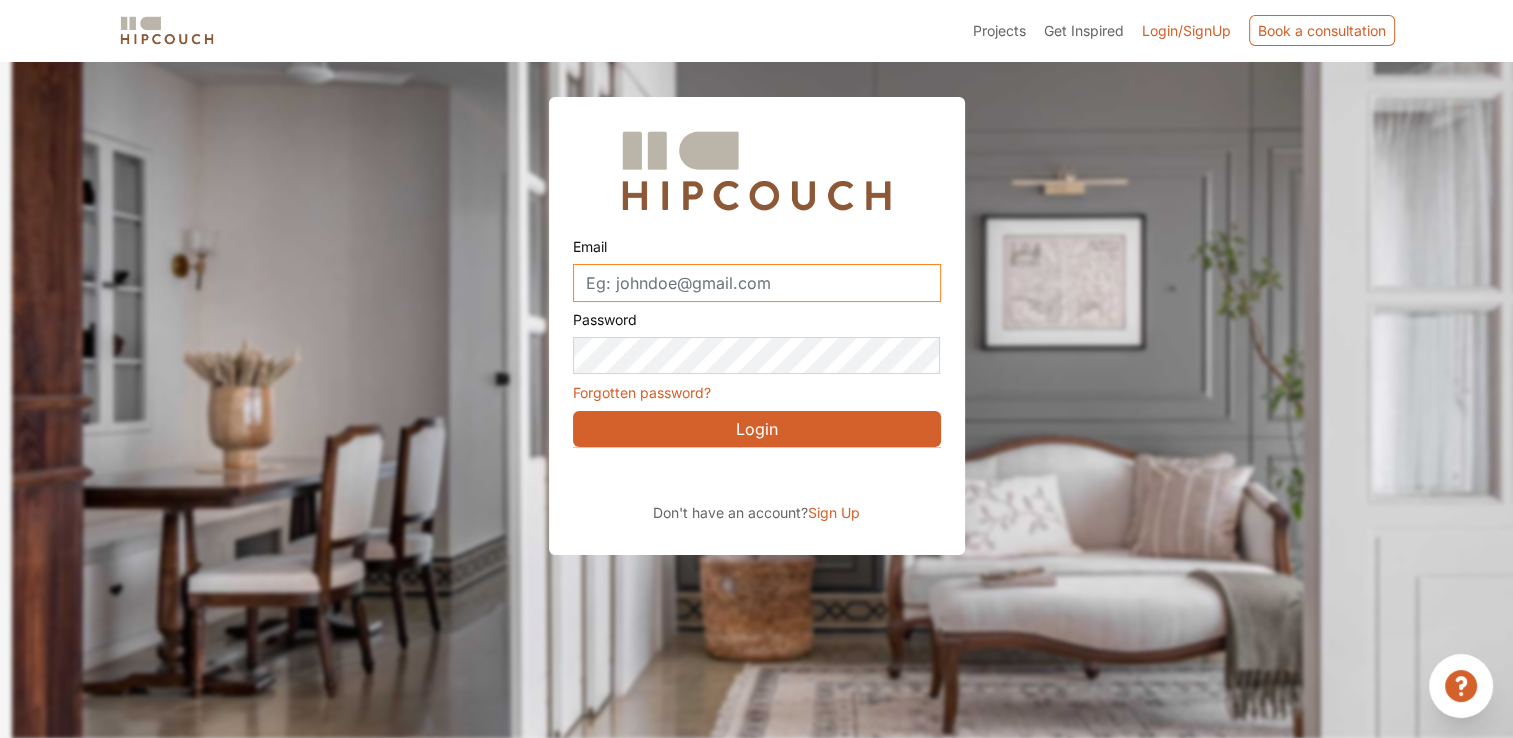 click on "Email" at bounding box center (757, 283) 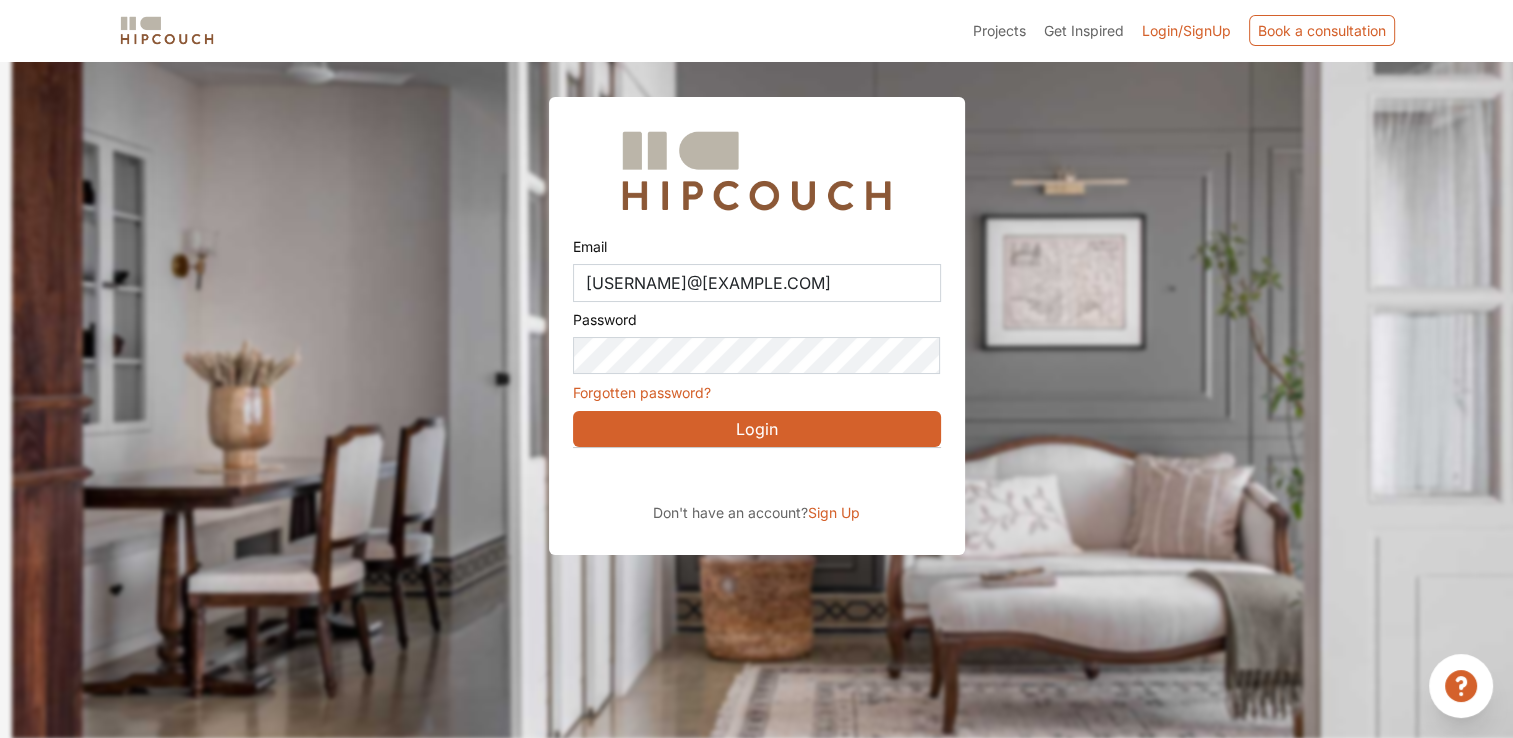 click on "Login" at bounding box center [757, 429] 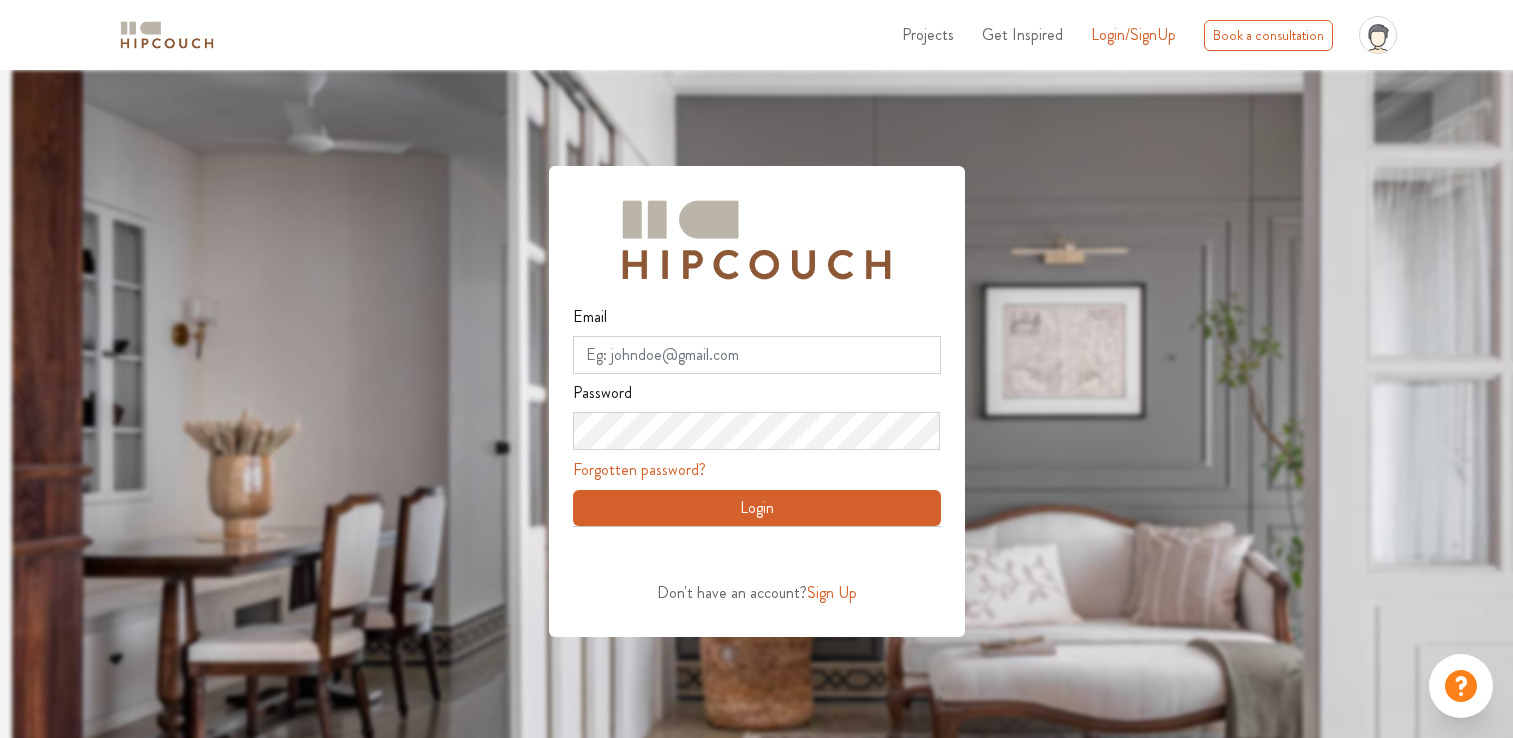scroll, scrollTop: 0, scrollLeft: 0, axis: both 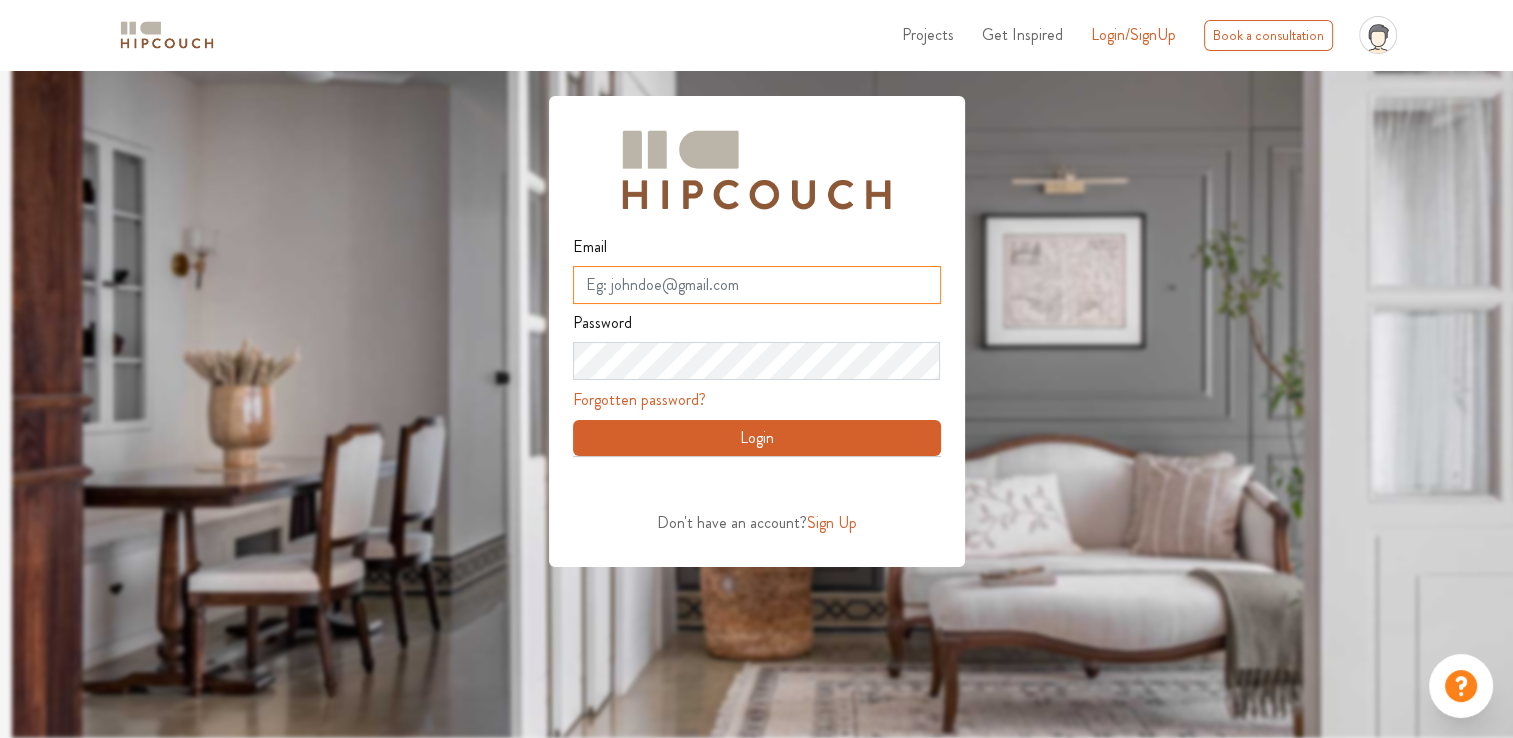 click on "Email" at bounding box center (757, 285) 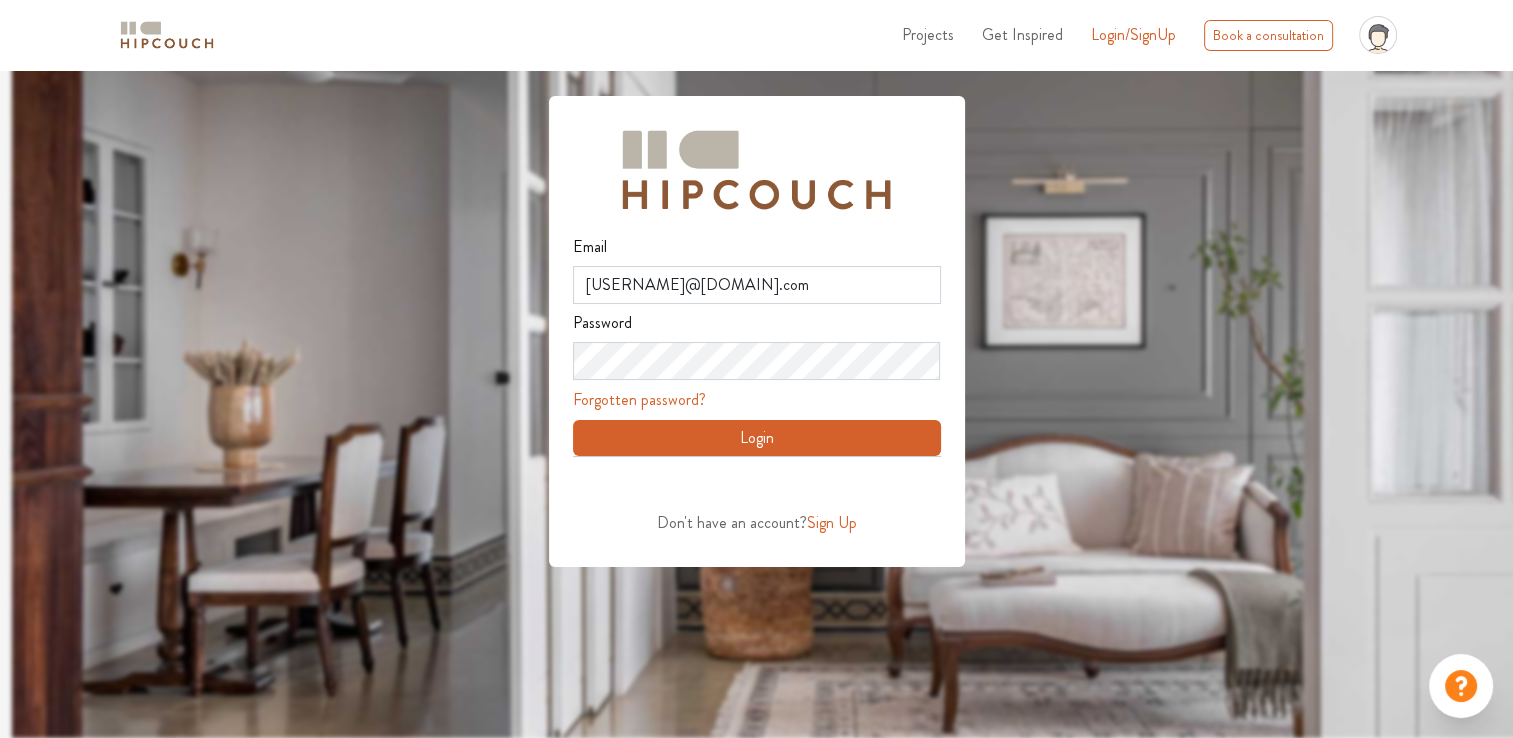 click on "Forgotten password?" at bounding box center [639, 399] 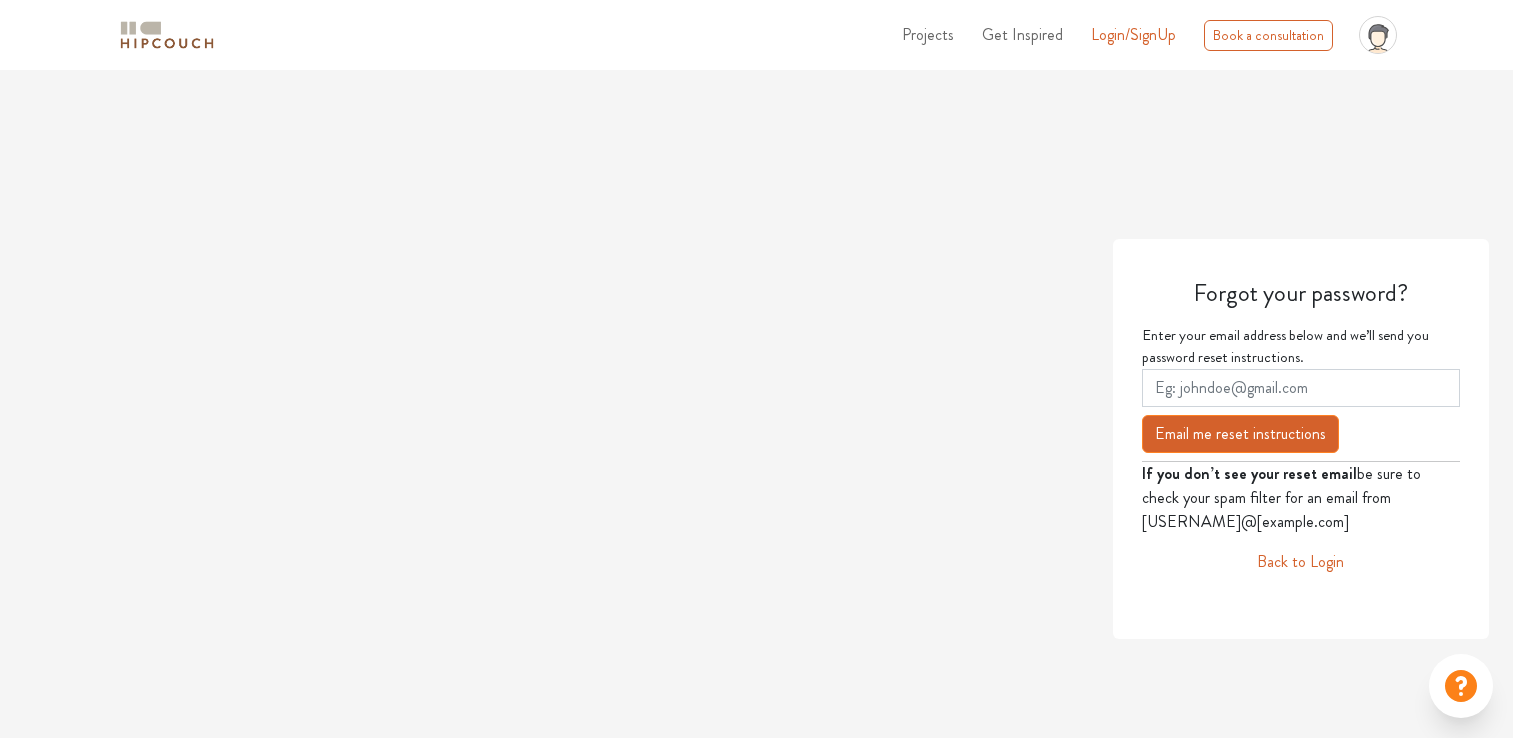 scroll, scrollTop: 0, scrollLeft: 0, axis: both 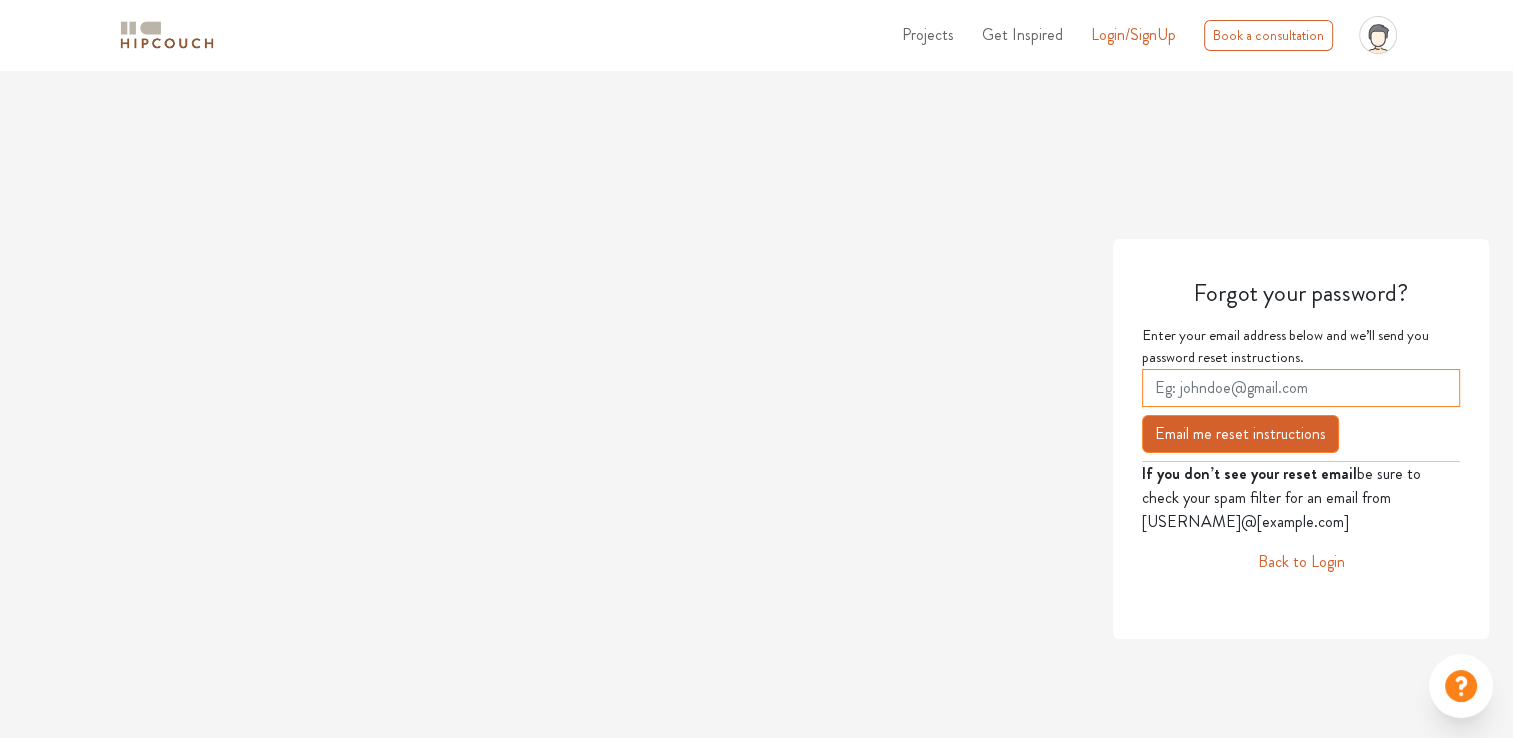 click at bounding box center [1301, 388] 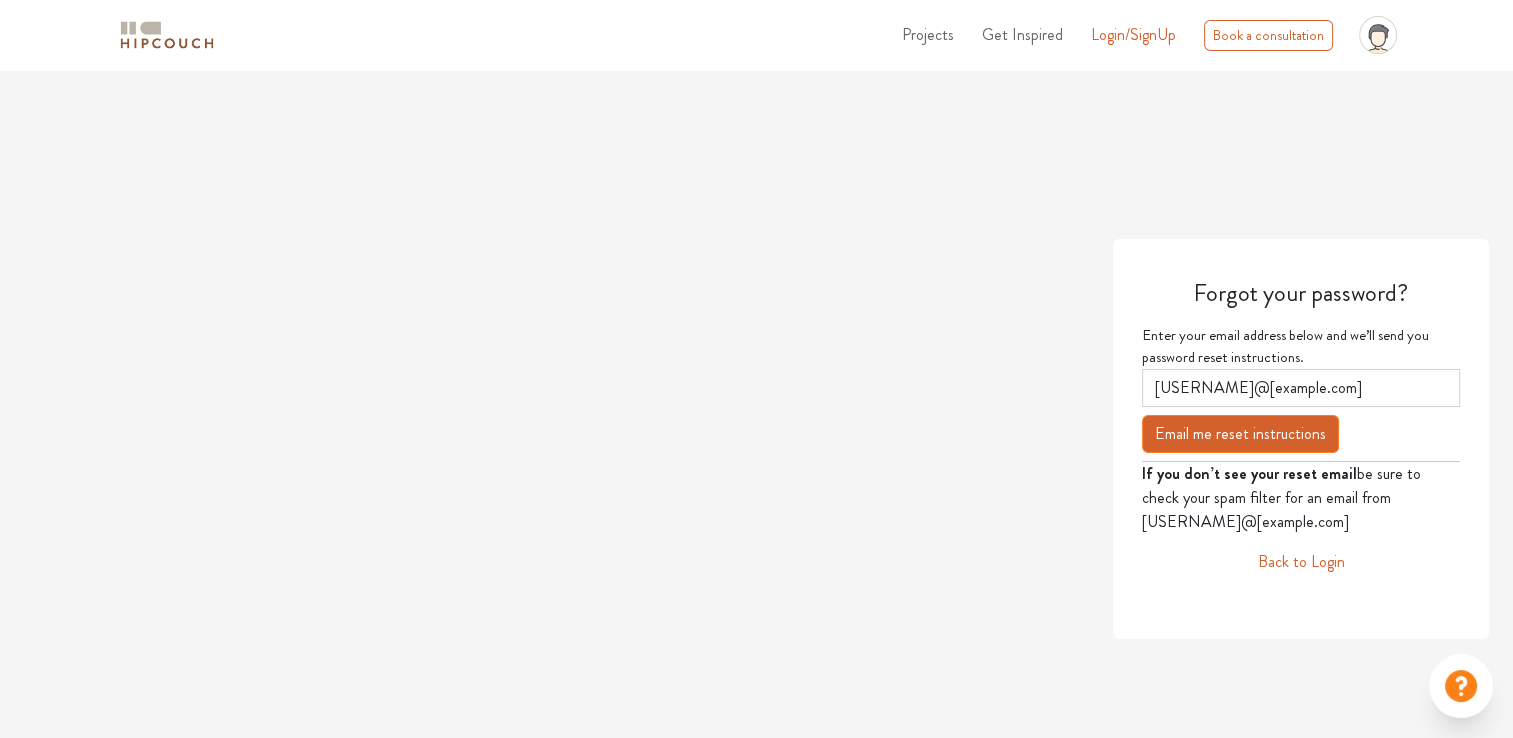click on "Email me reset instructions" at bounding box center [1240, 434] 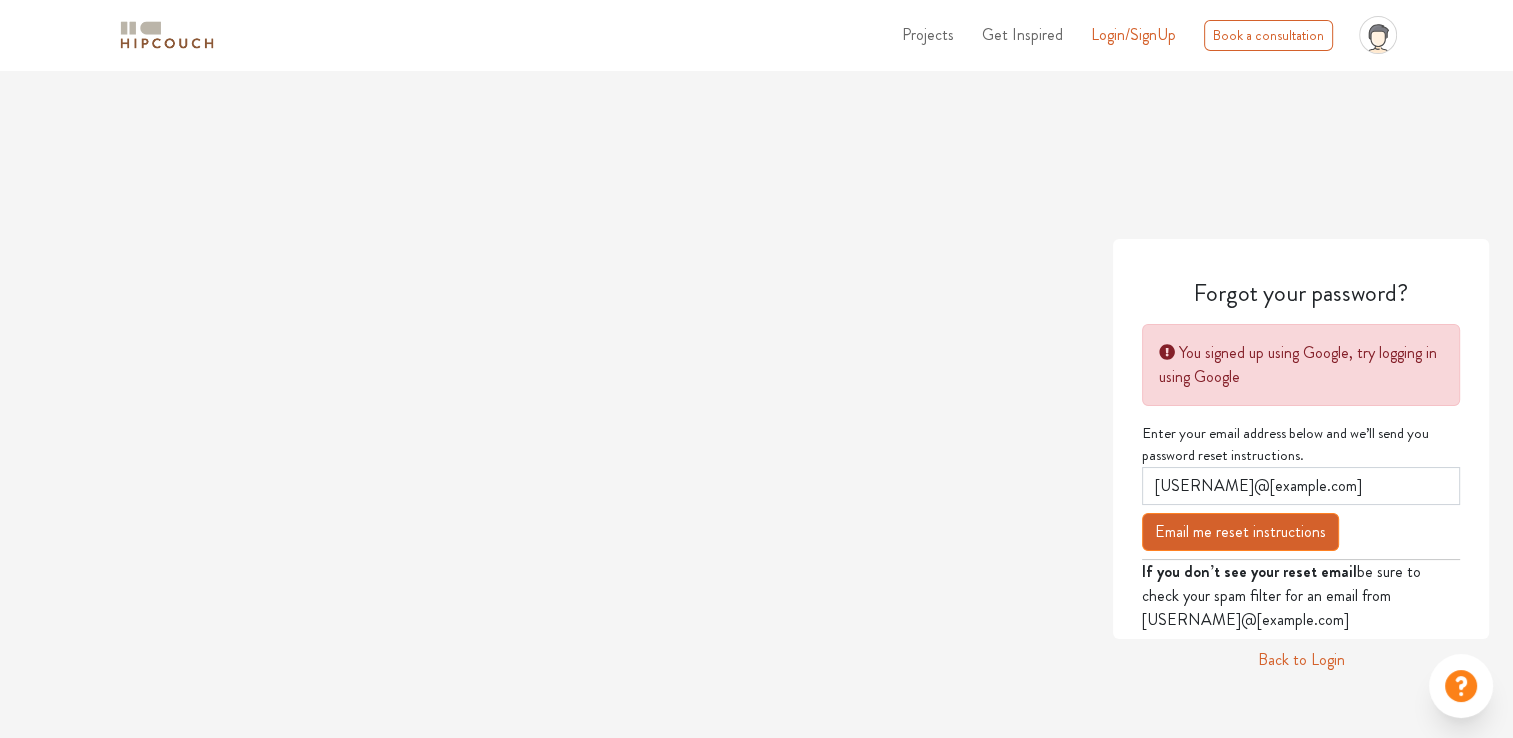 click at bounding box center [1377, 41] 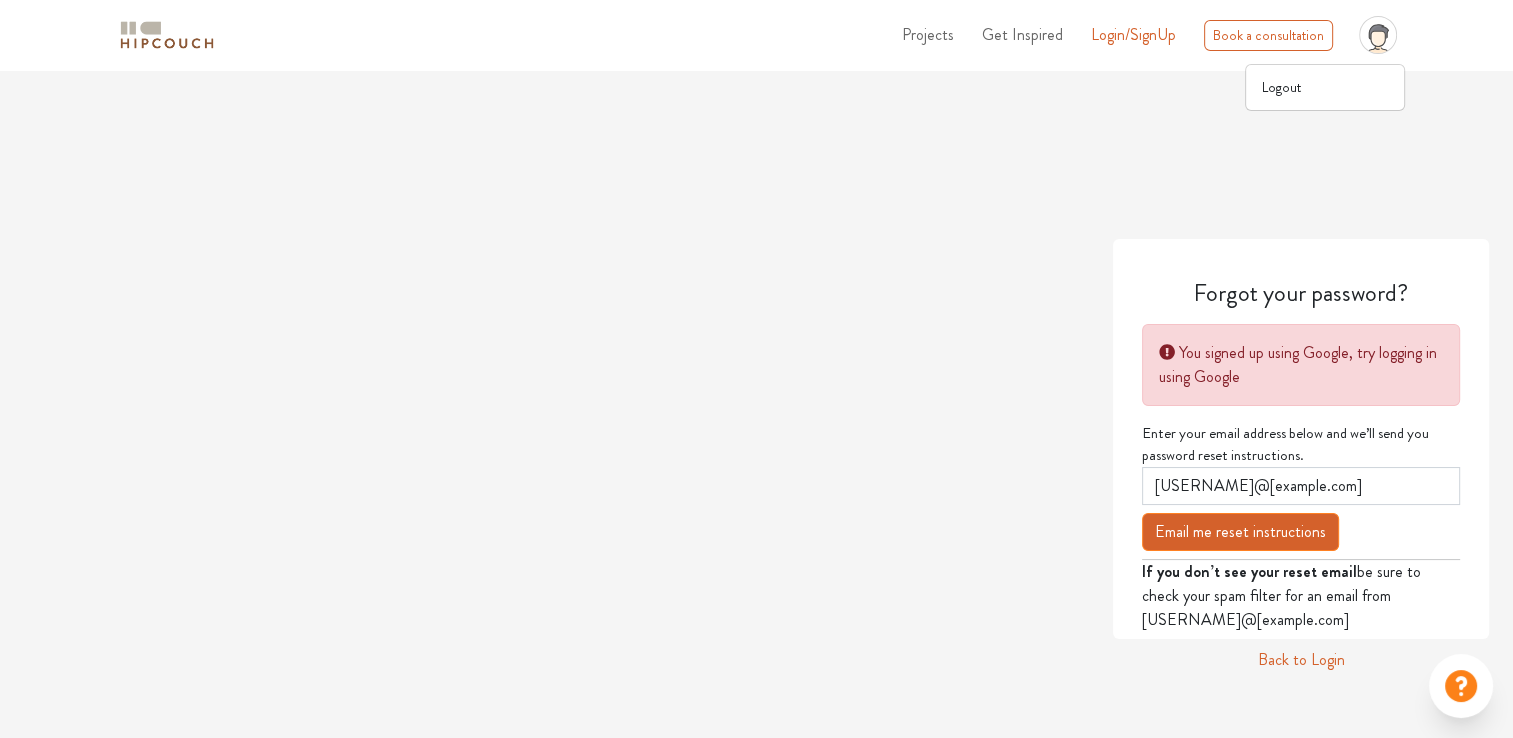 click at bounding box center [544, 439] 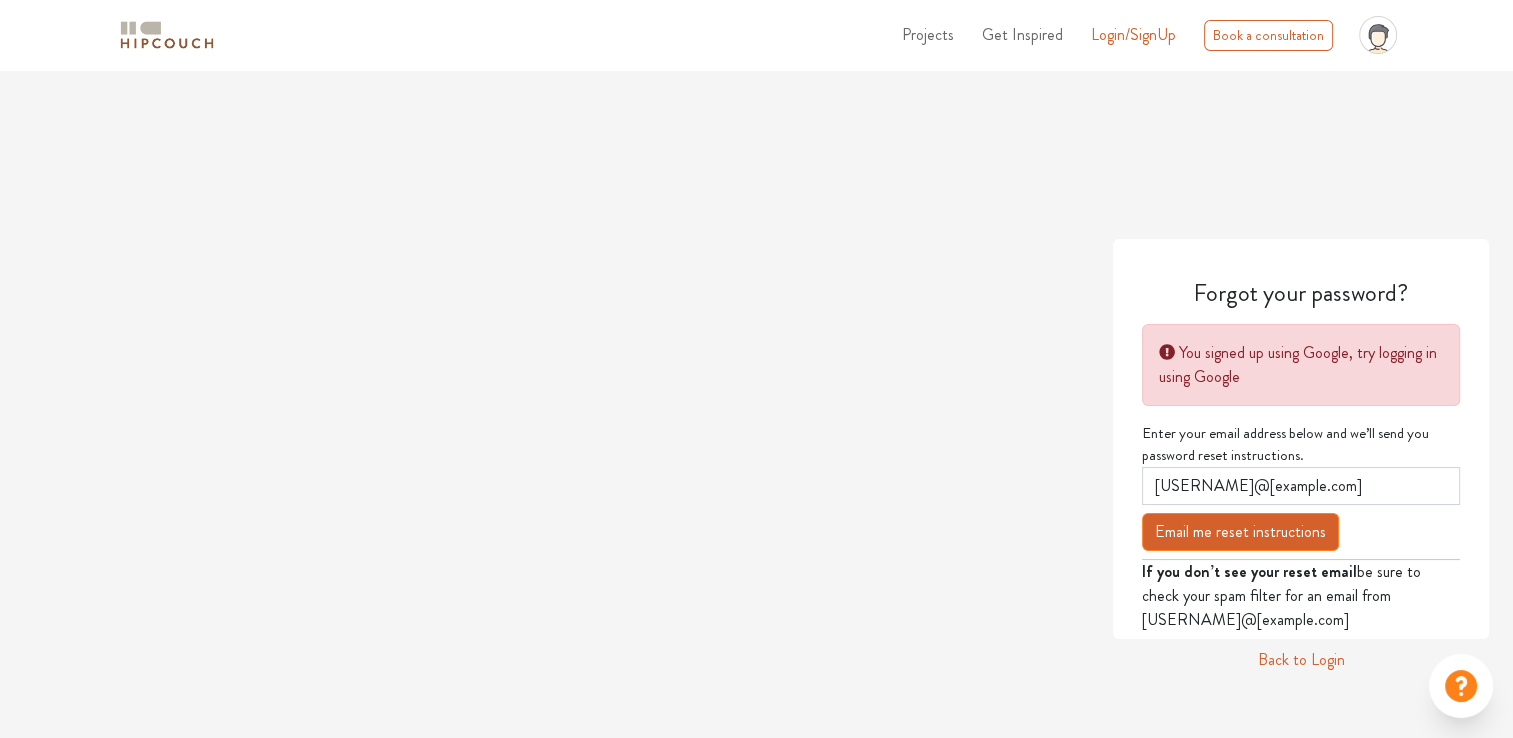 click at bounding box center (167, 35) 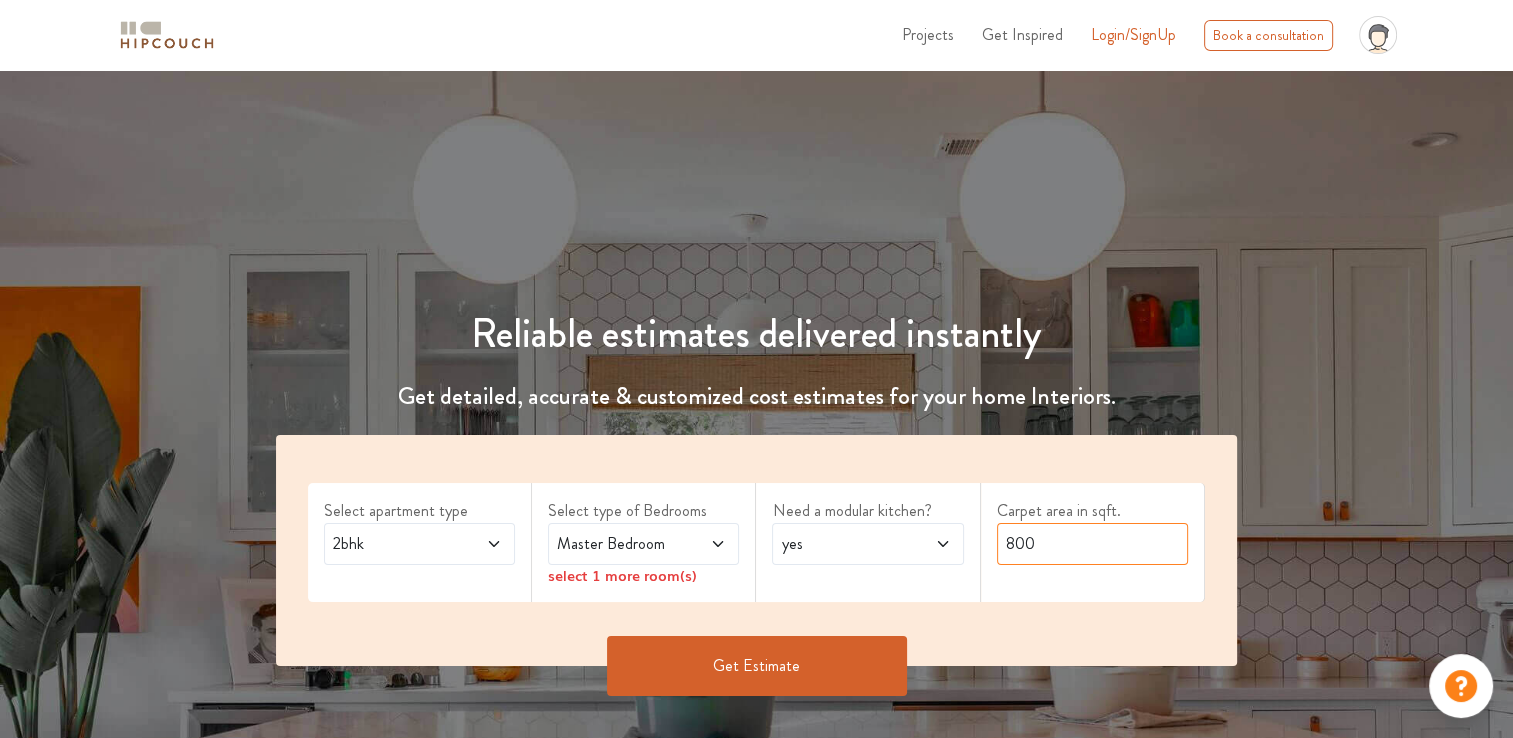 drag, startPoint x: 1055, startPoint y: 549, endPoint x: 956, endPoint y: 545, distance: 99.08077 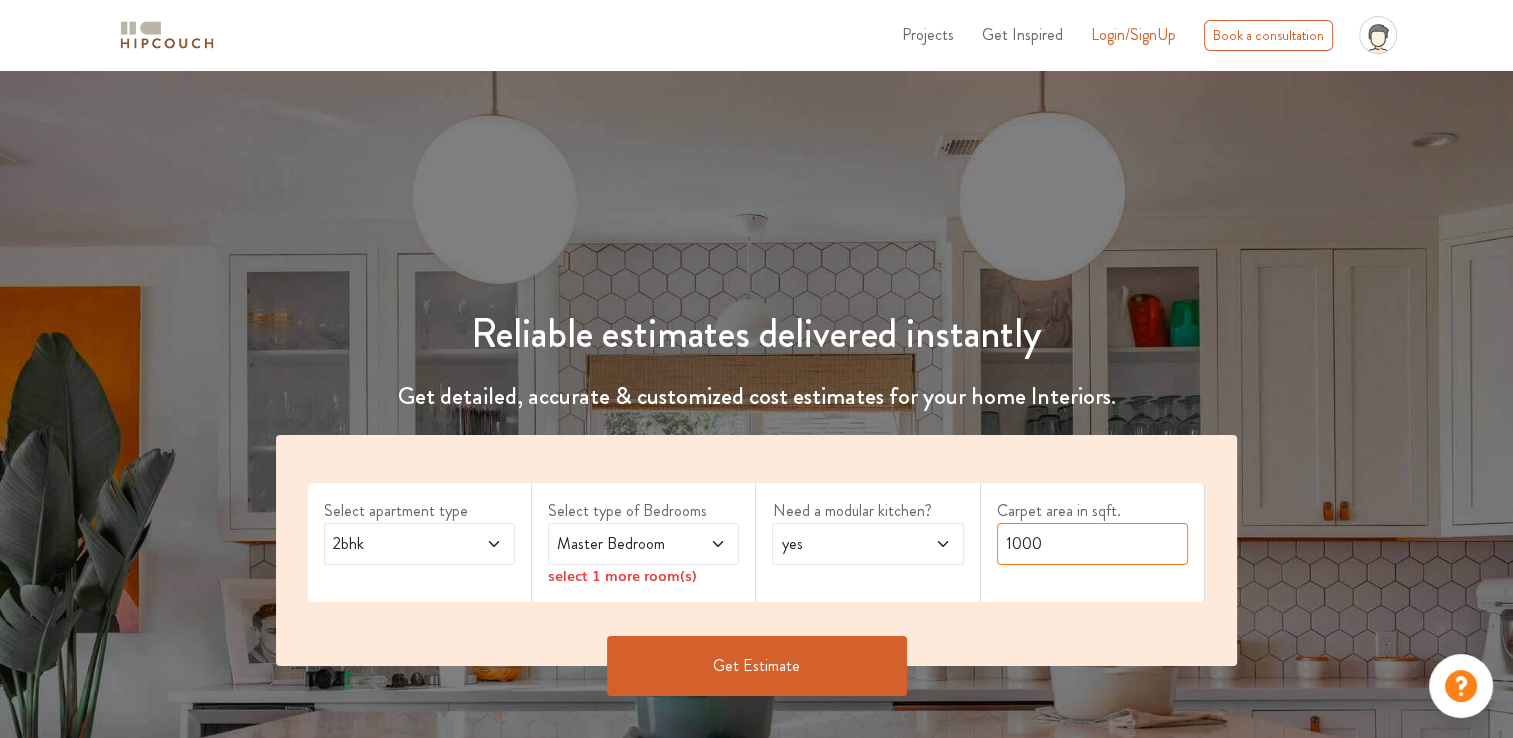 type on "1000" 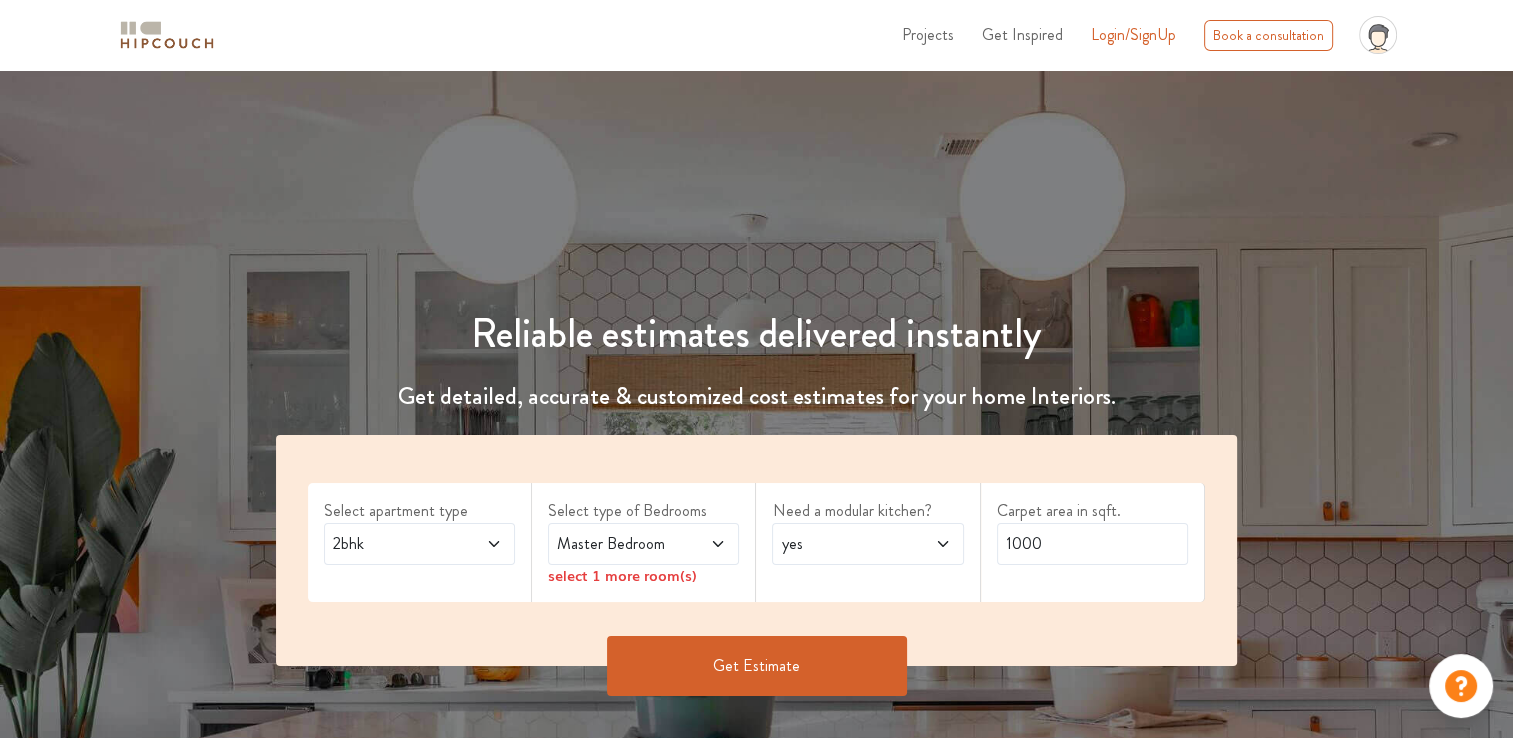 click at bounding box center [1377, 41] 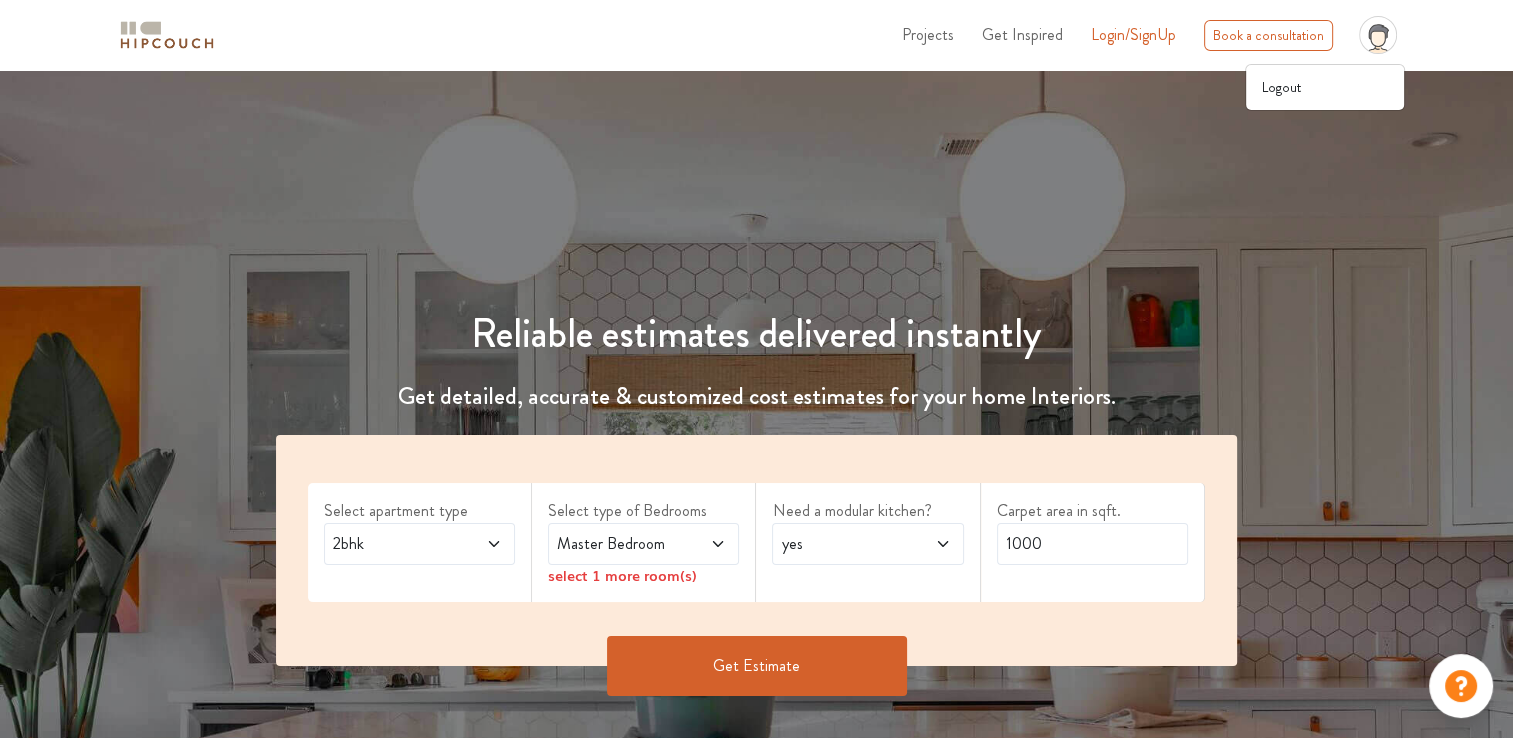 click on "yes" at bounding box center [419, 544] 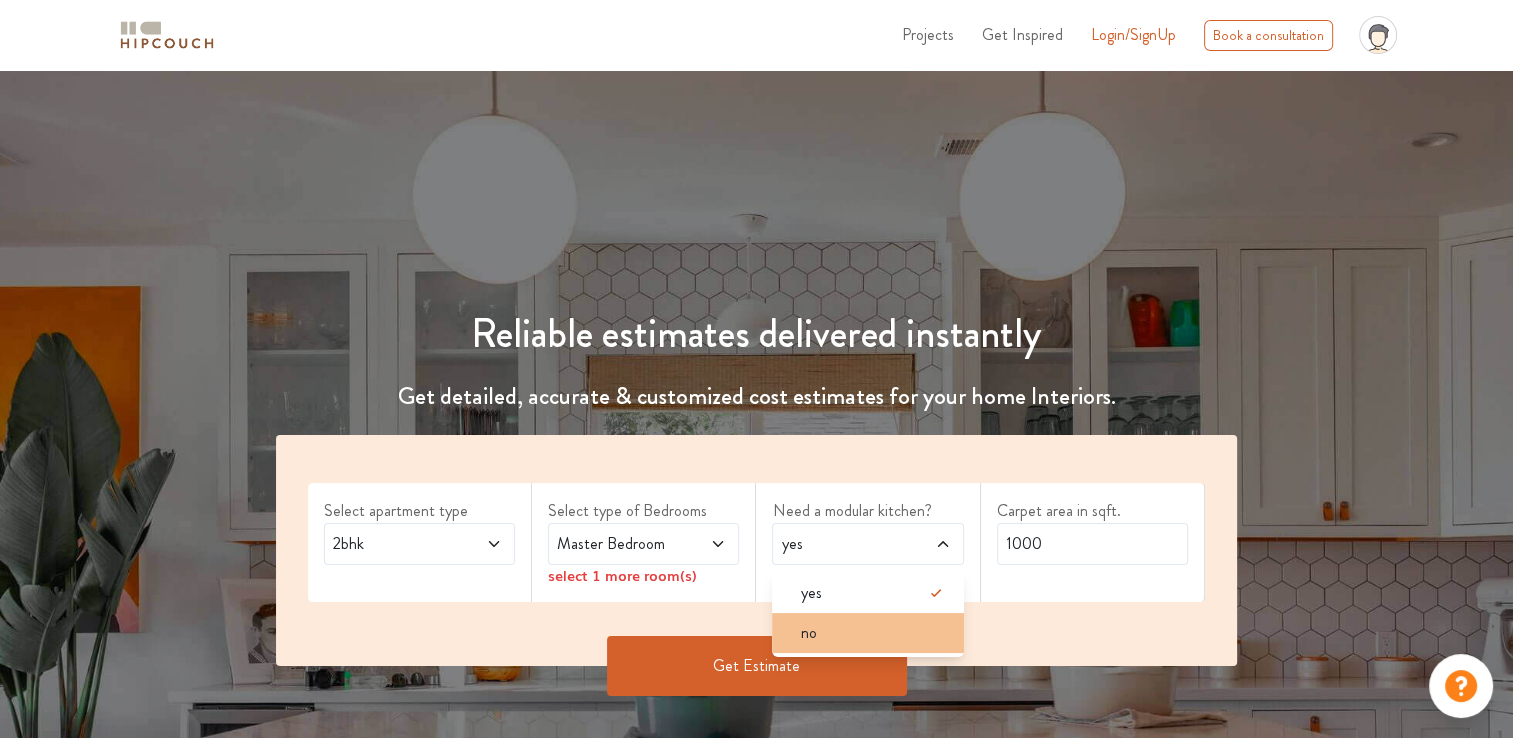 click on "no" at bounding box center (873, 593) 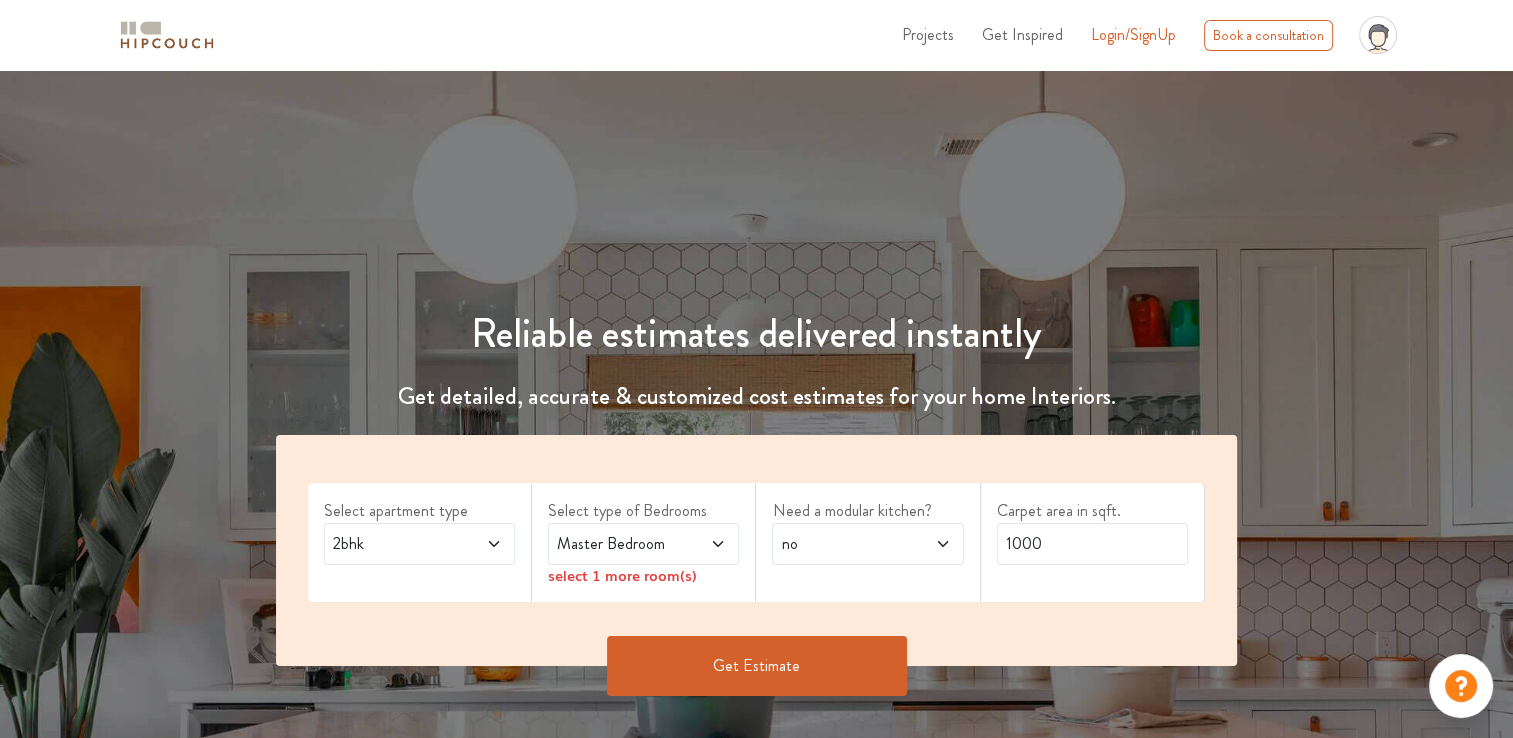 click on "Master Bedroom" at bounding box center (419, 544) 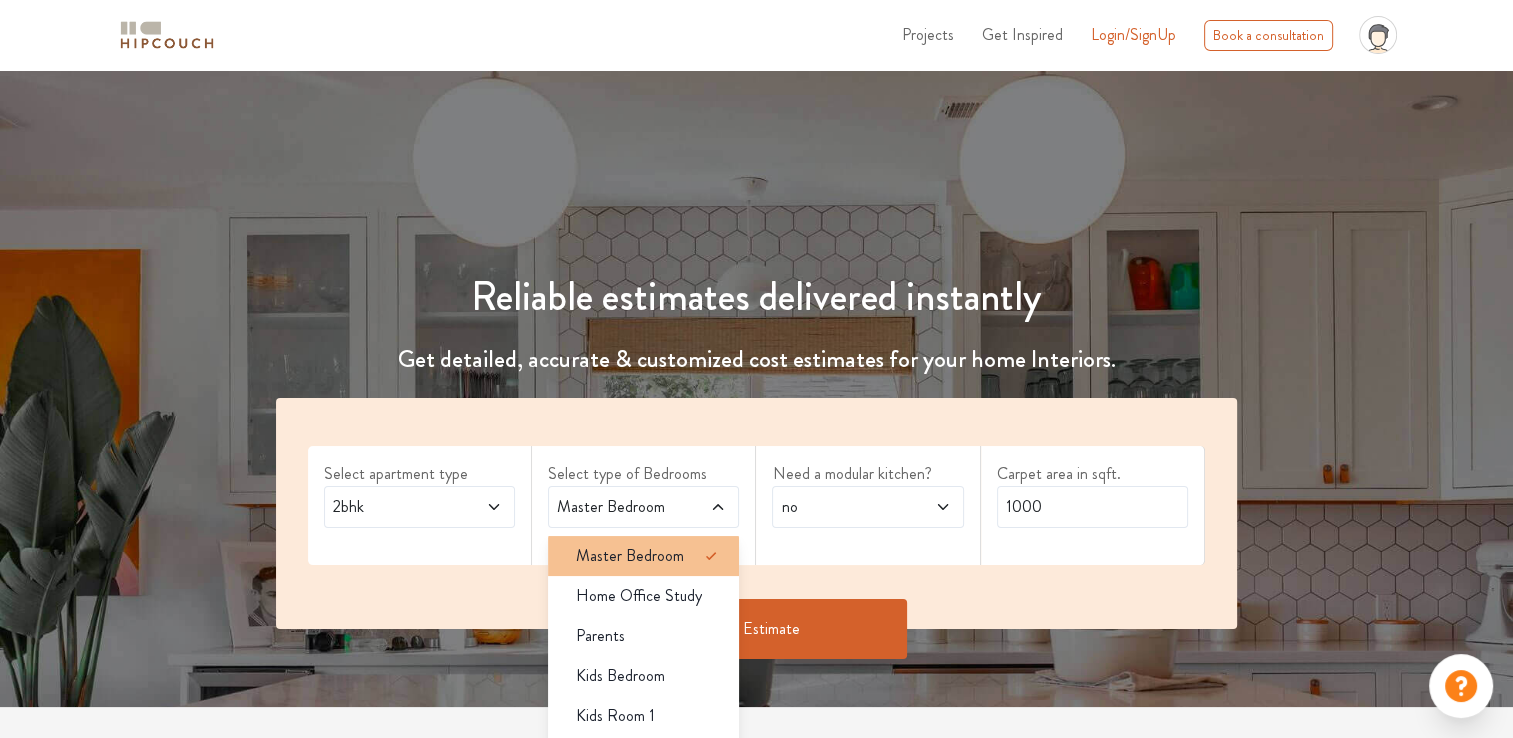 scroll, scrollTop: 100, scrollLeft: 0, axis: vertical 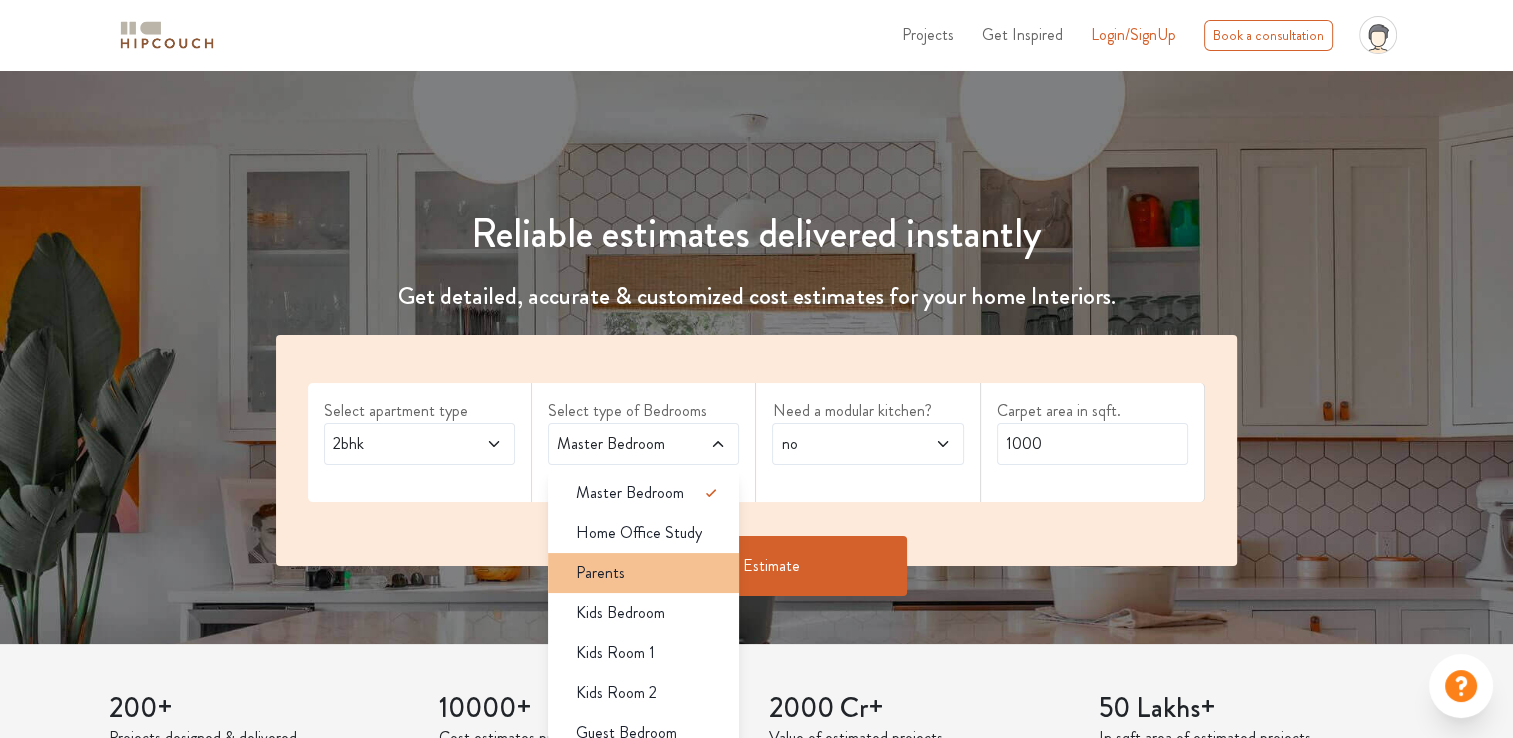 click on "Parents" at bounding box center [643, 573] 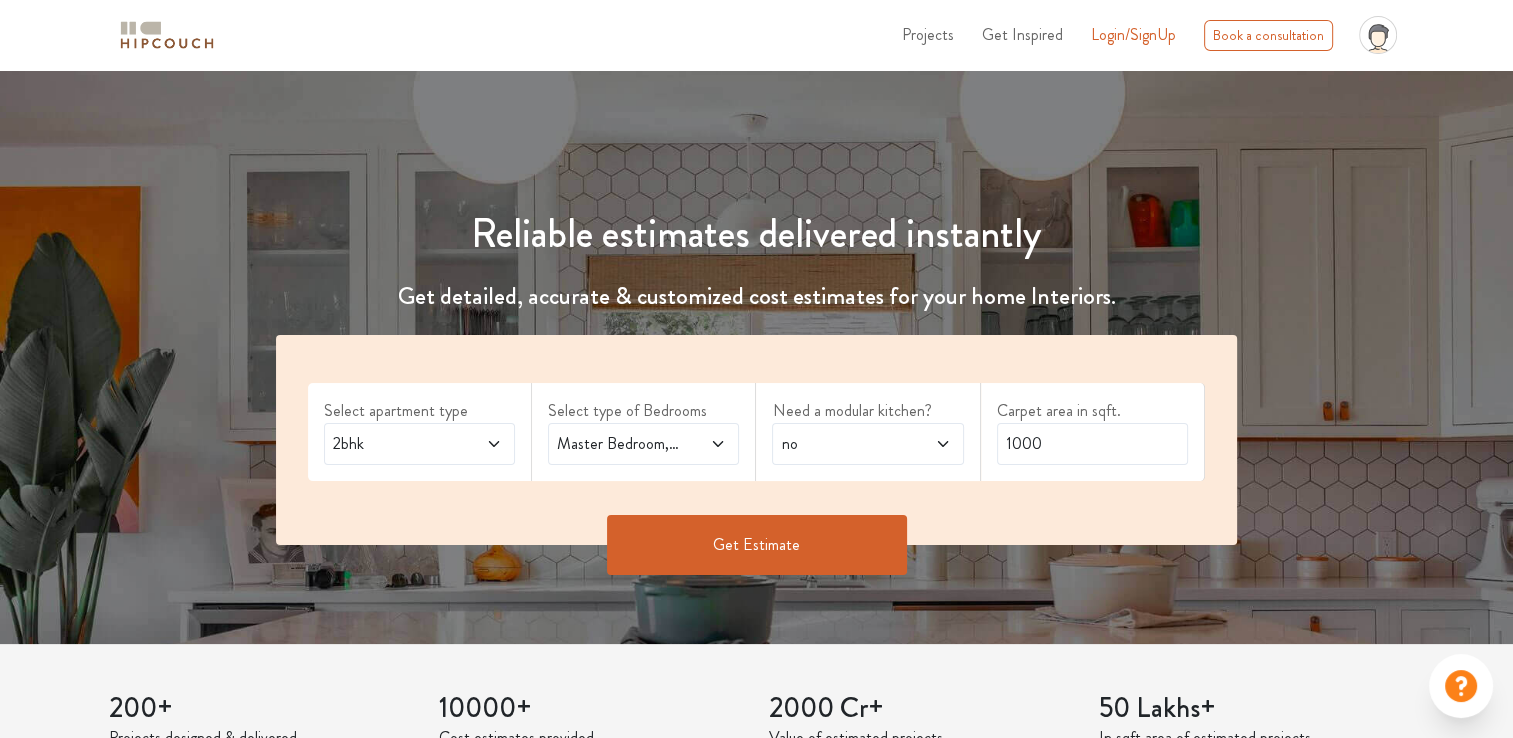 click on "Master Bedroom,Parents" at bounding box center [394, 444] 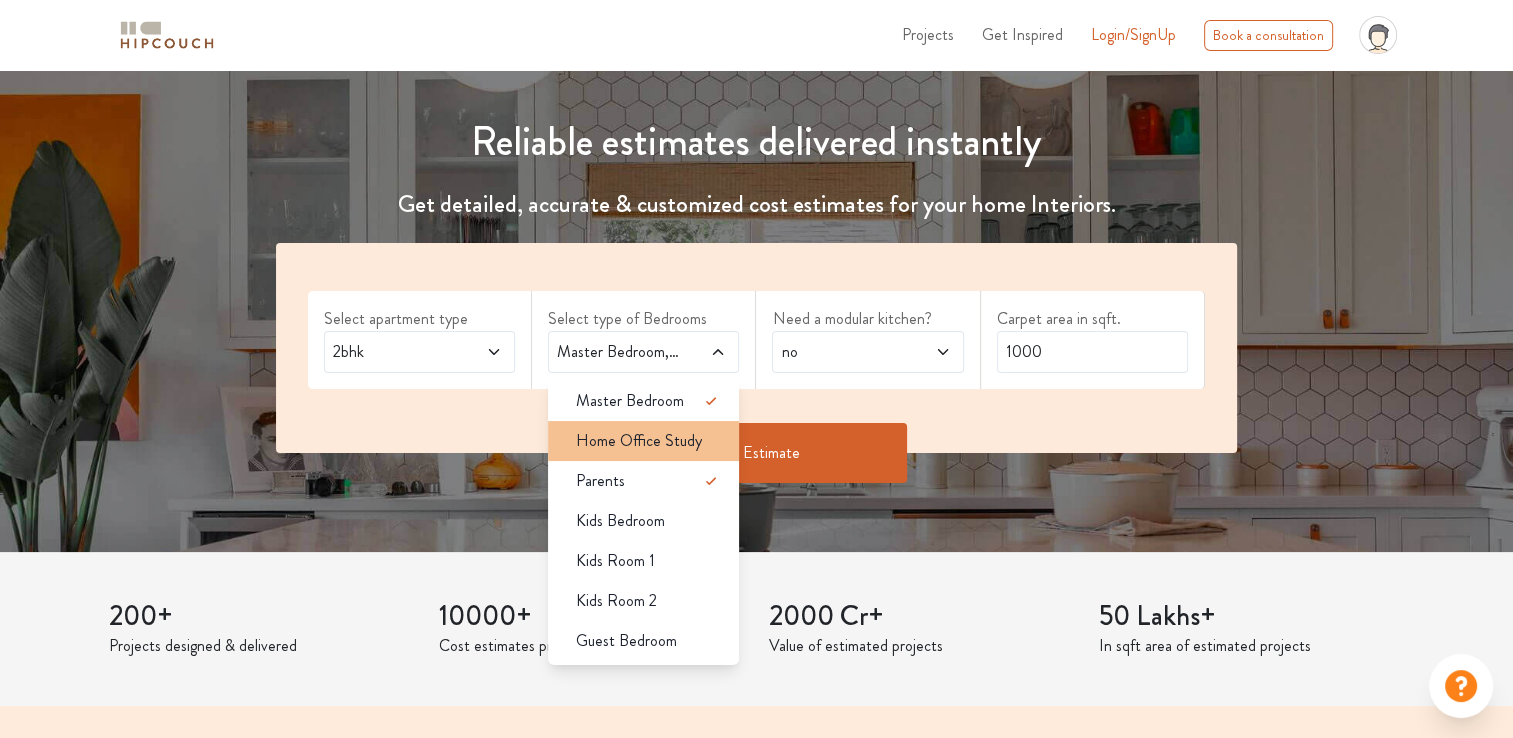 scroll, scrollTop: 200, scrollLeft: 0, axis: vertical 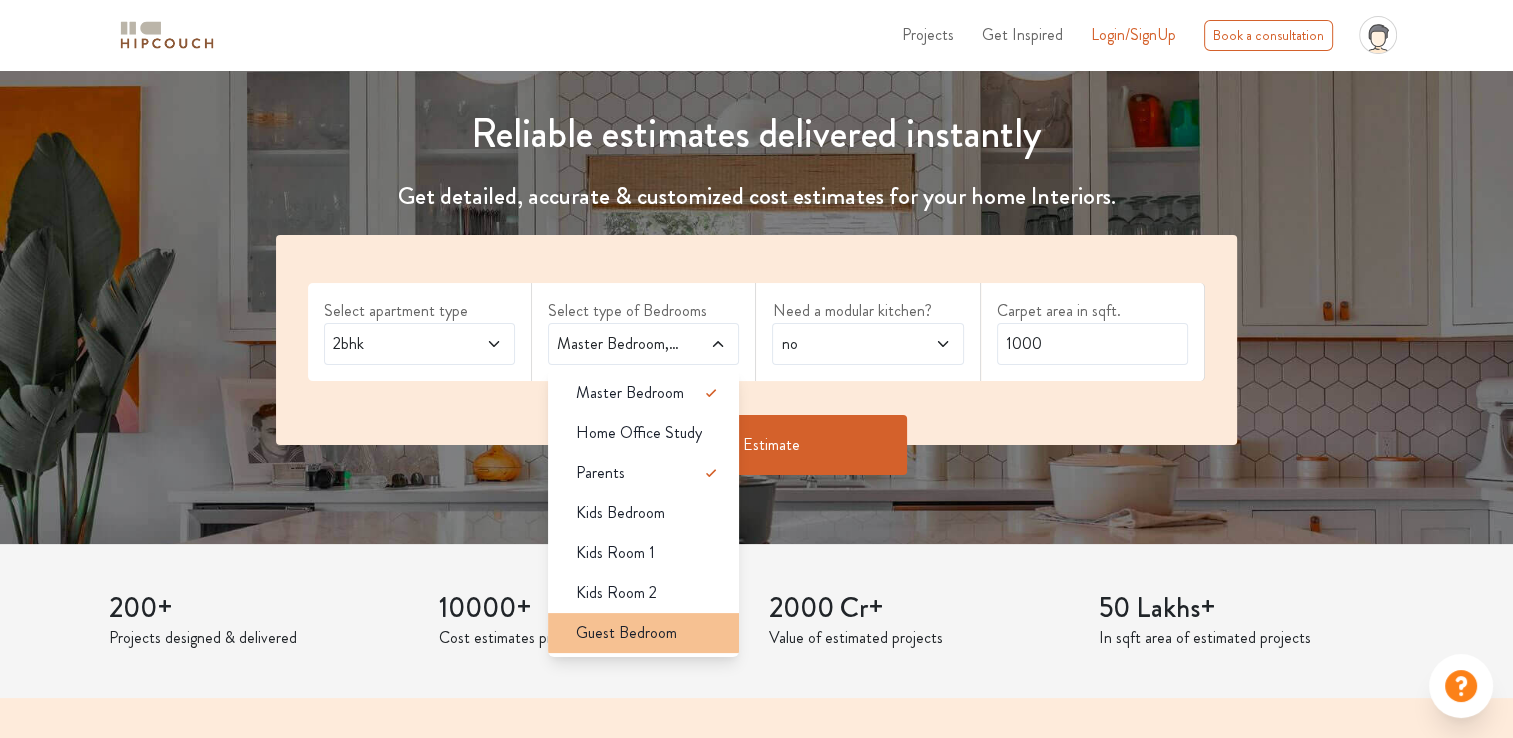click on "Guest Bedroom" at bounding box center (630, 393) 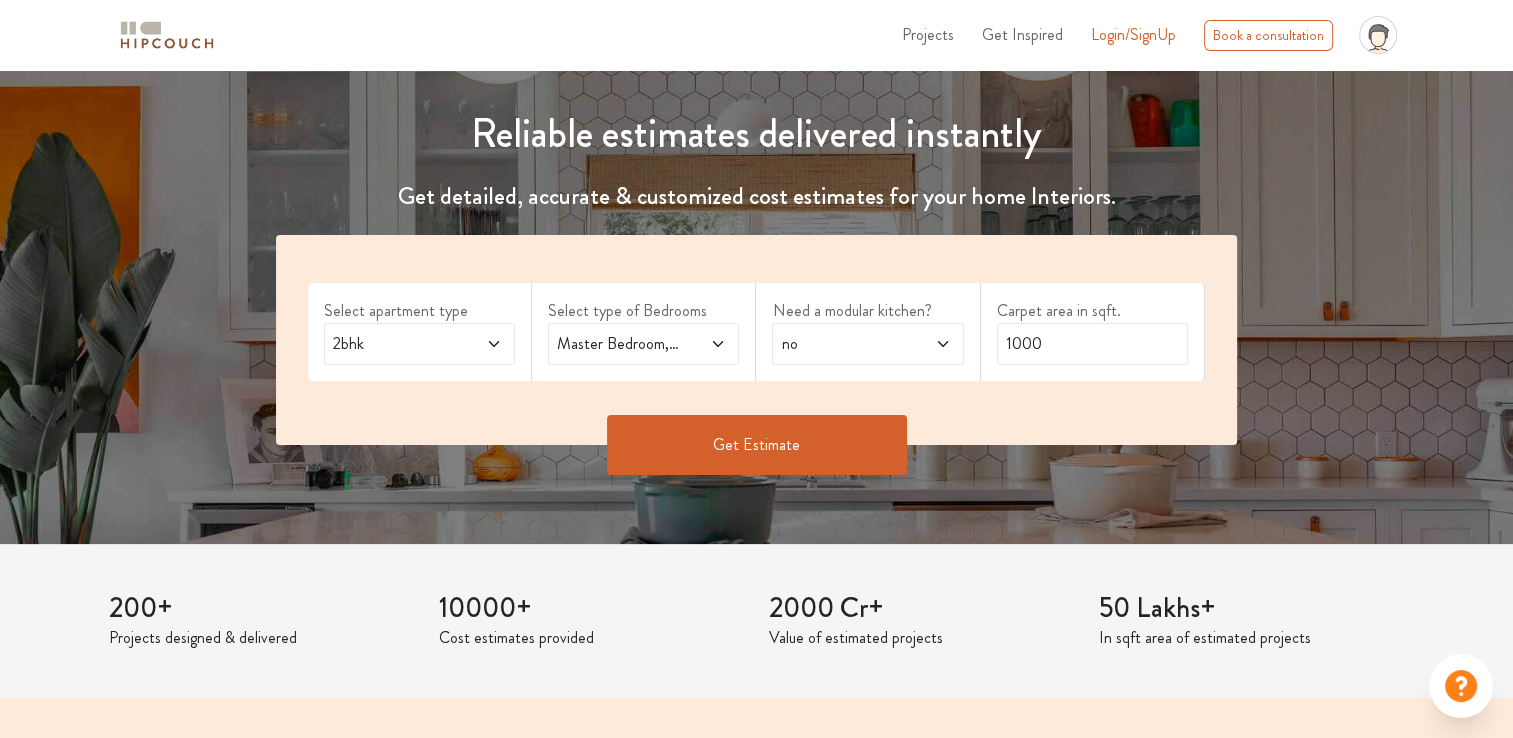 click on "2bhk" at bounding box center (419, 344) 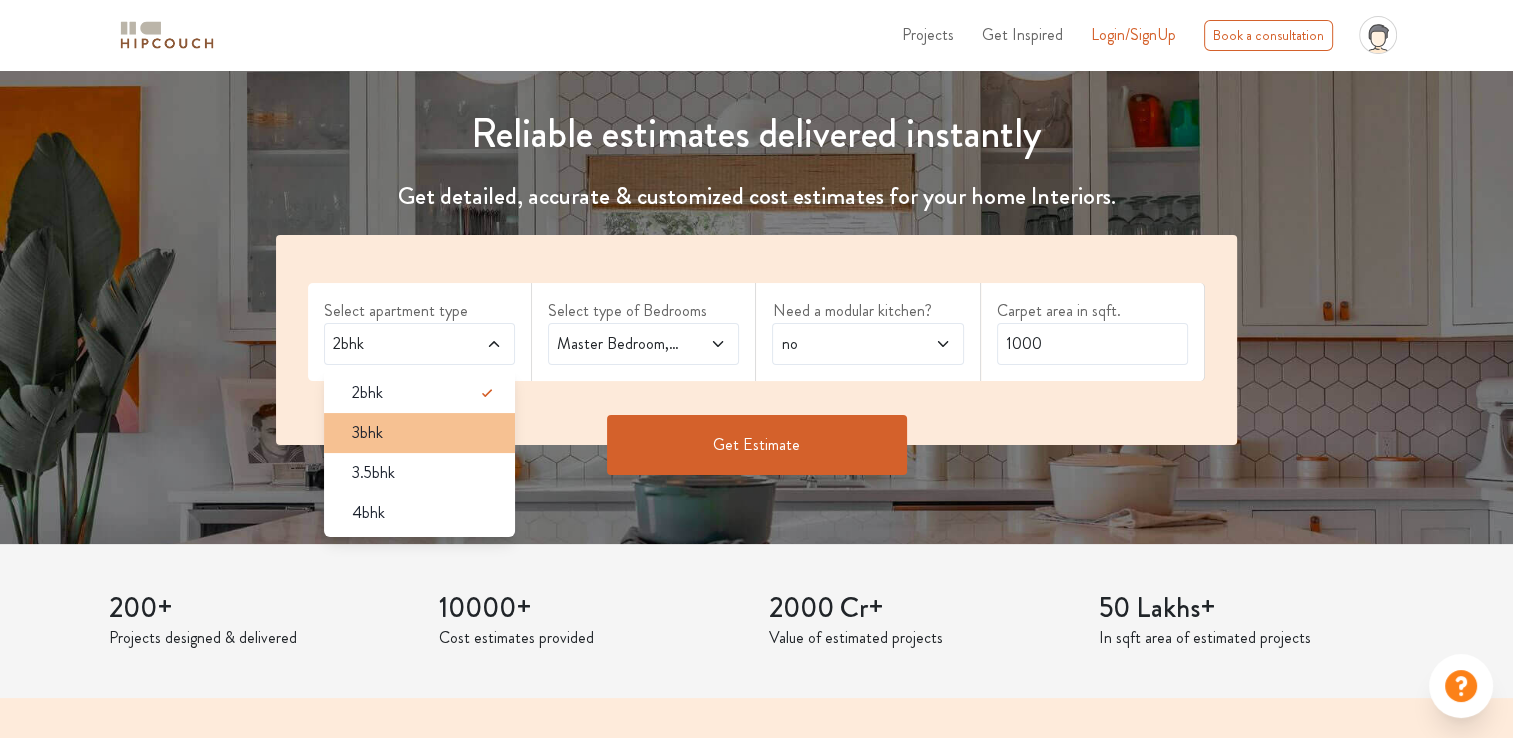 click on "3bhk" at bounding box center (425, 393) 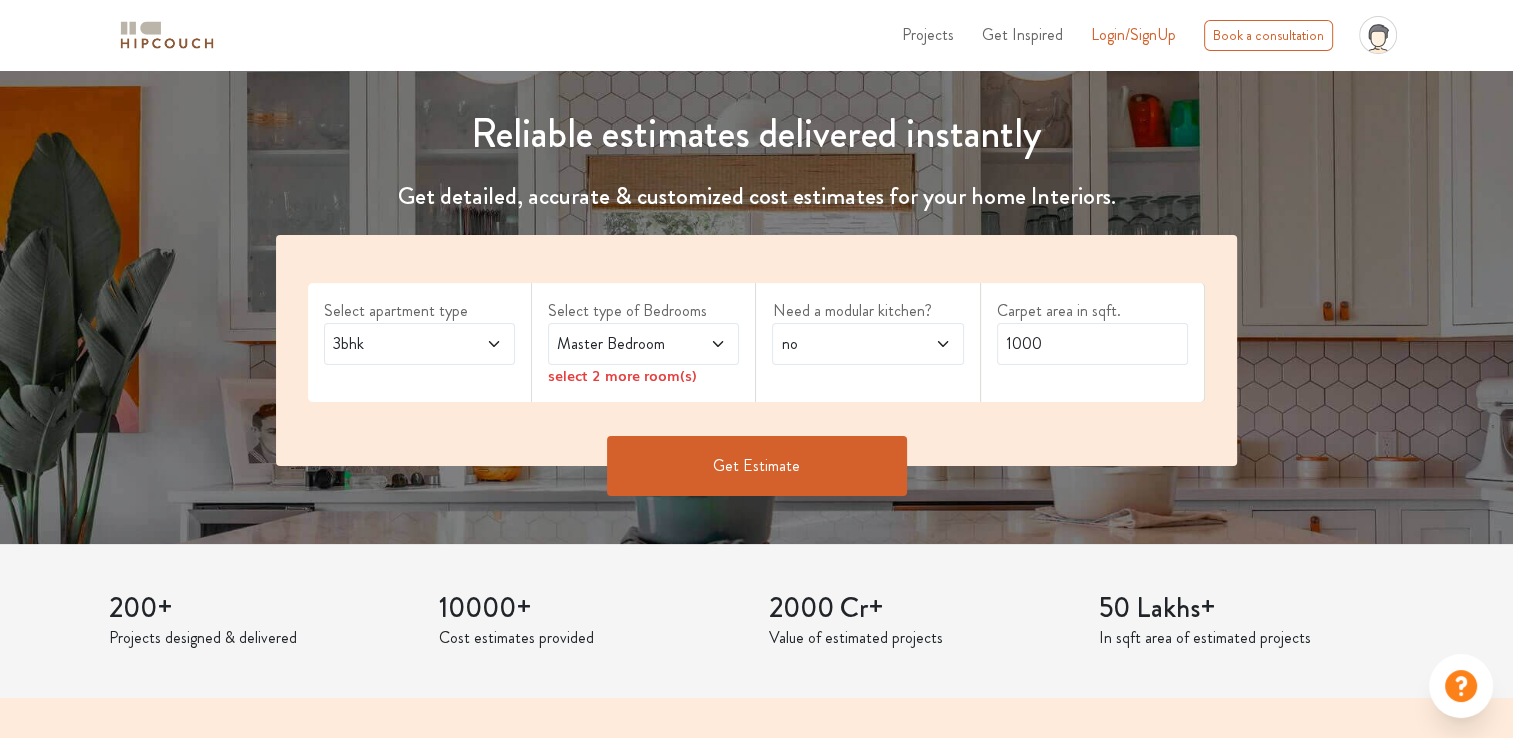 click on "Get Estimate" at bounding box center [757, 466] 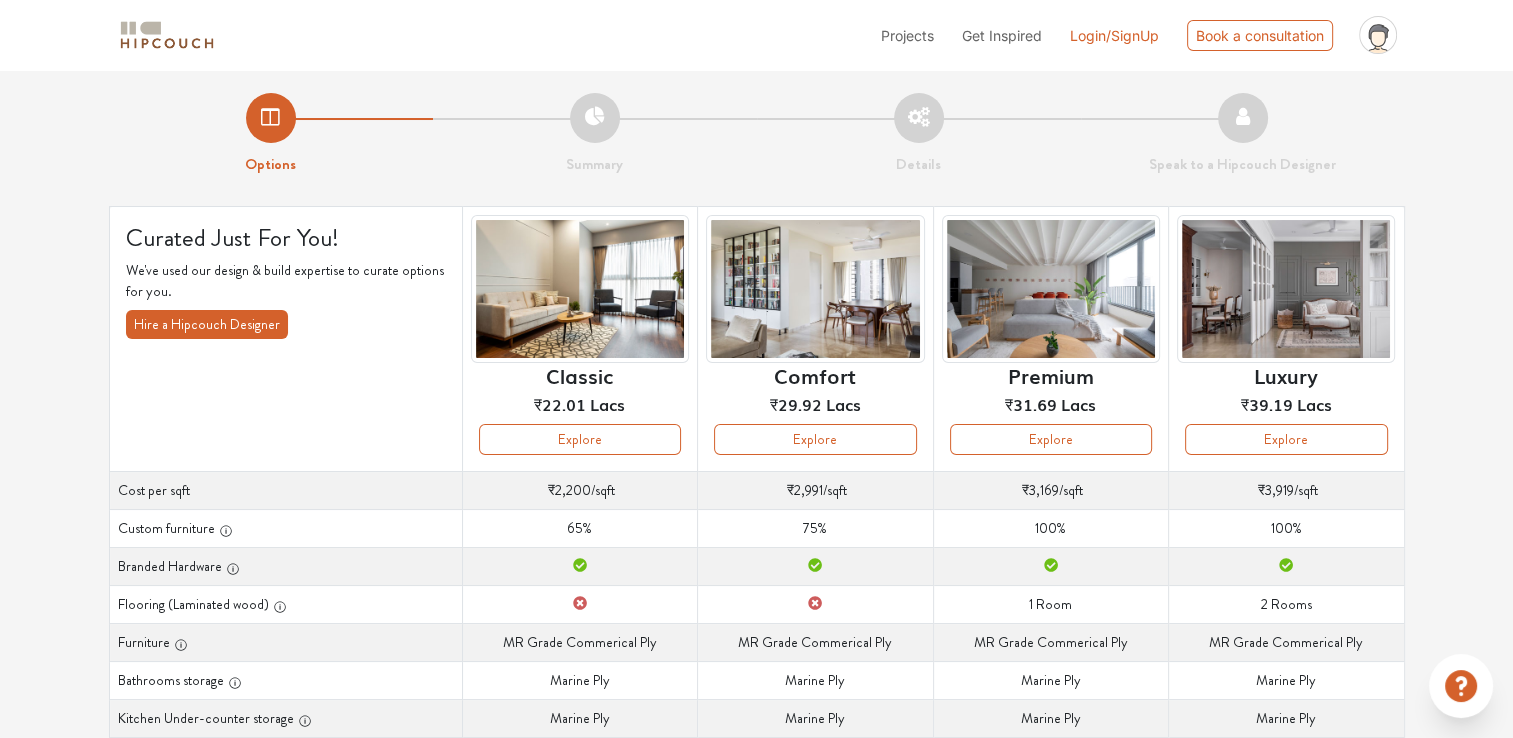 scroll, scrollTop: 0, scrollLeft: 0, axis: both 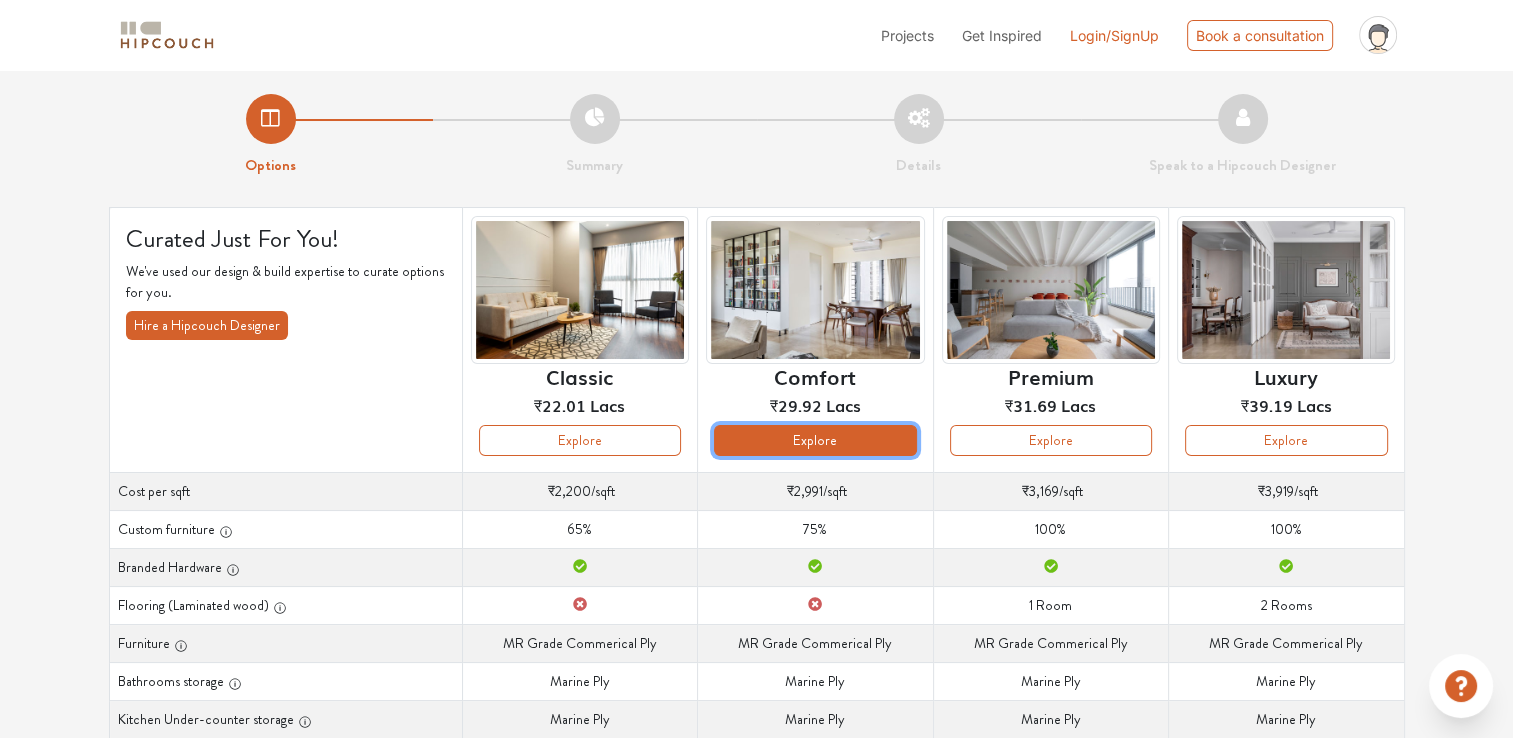 click on "Explore" at bounding box center [580, 440] 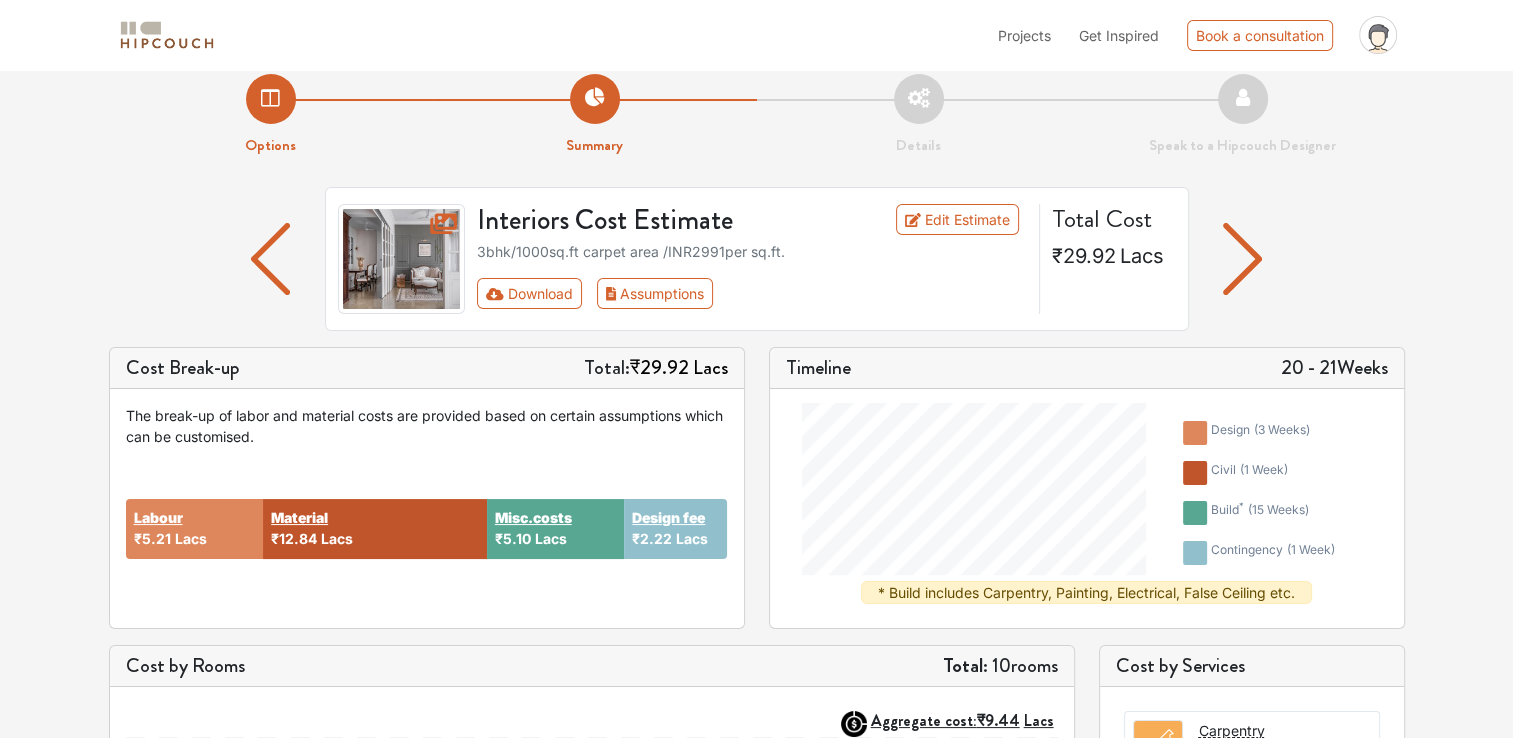 scroll, scrollTop: 0, scrollLeft: 0, axis: both 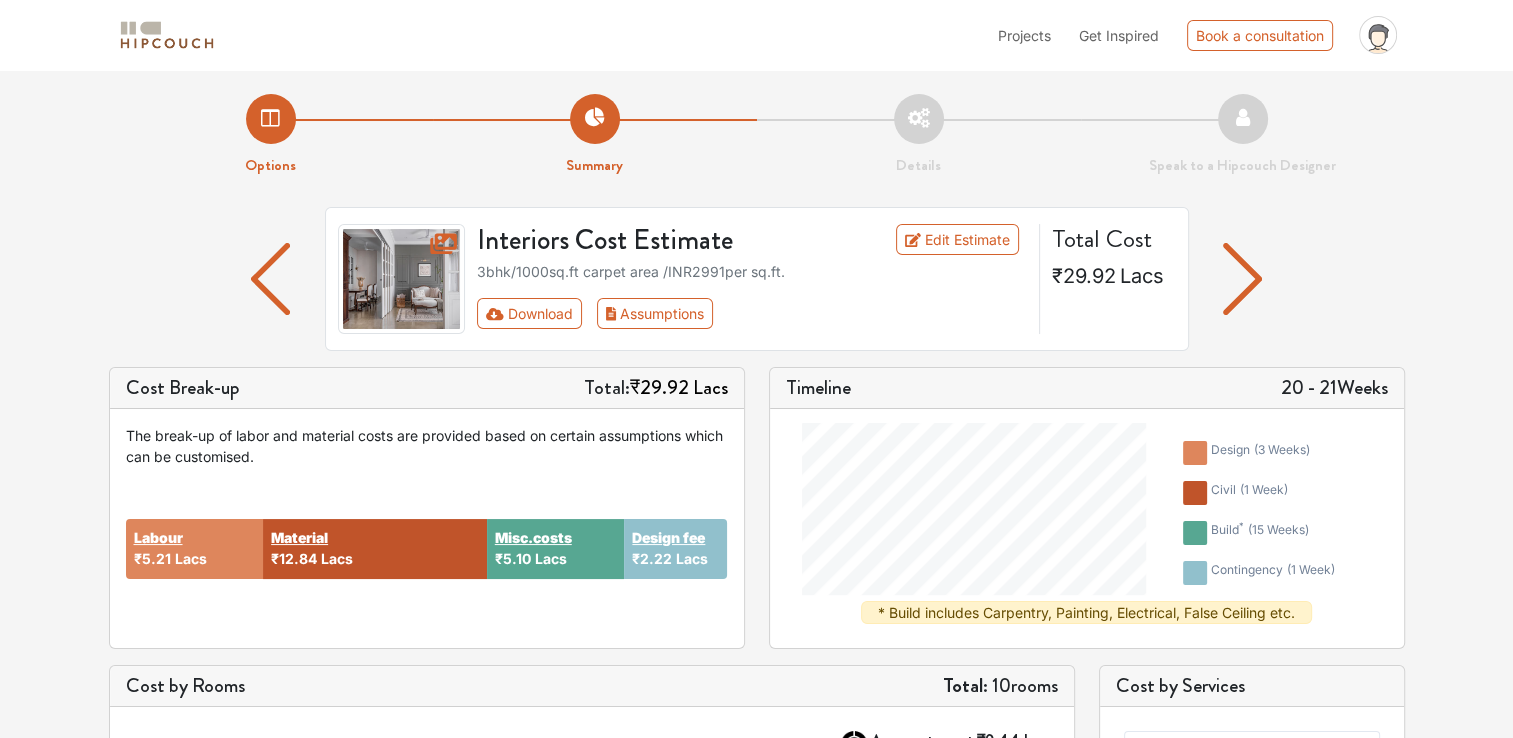 click at bounding box center (270, 279) 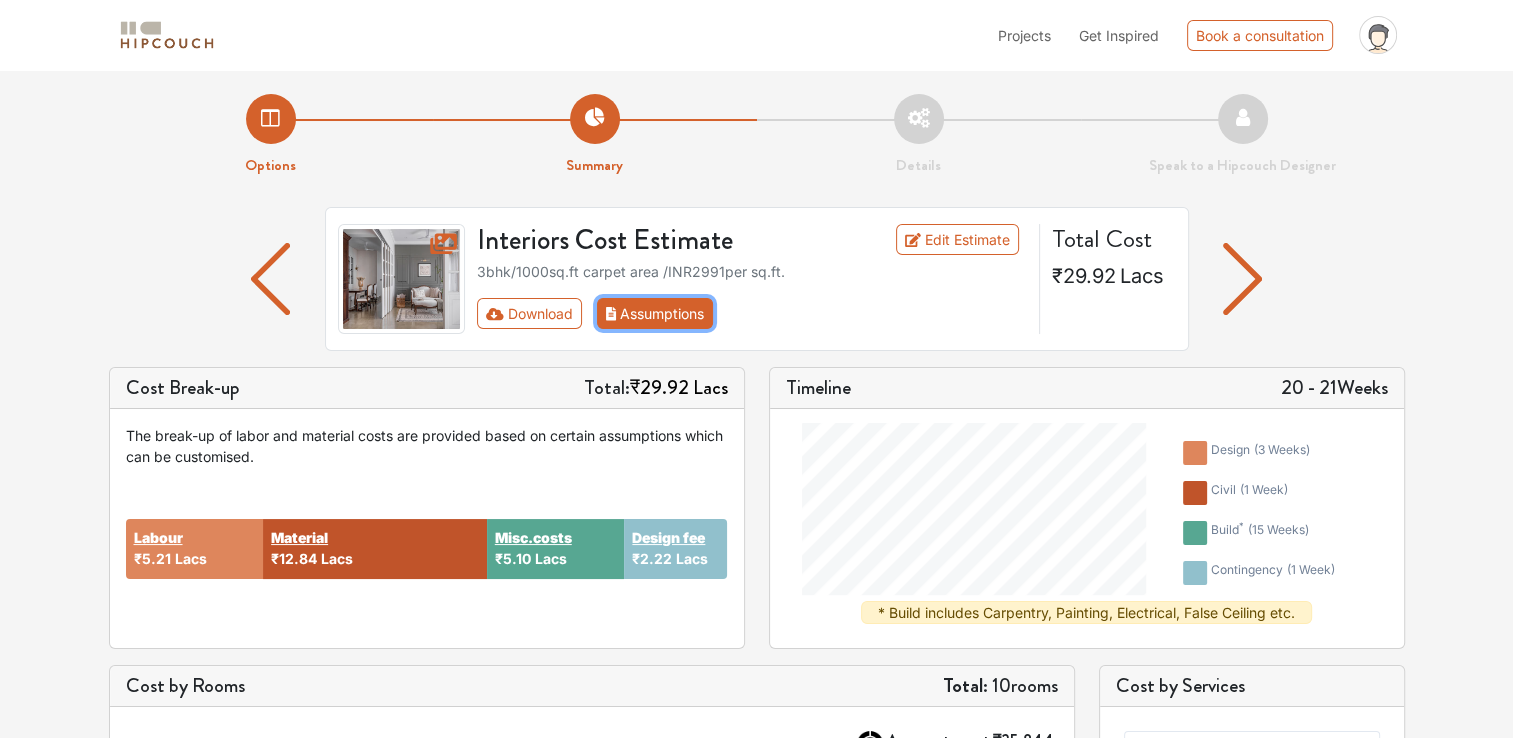 click on "Assumptions" at bounding box center [655, 313] 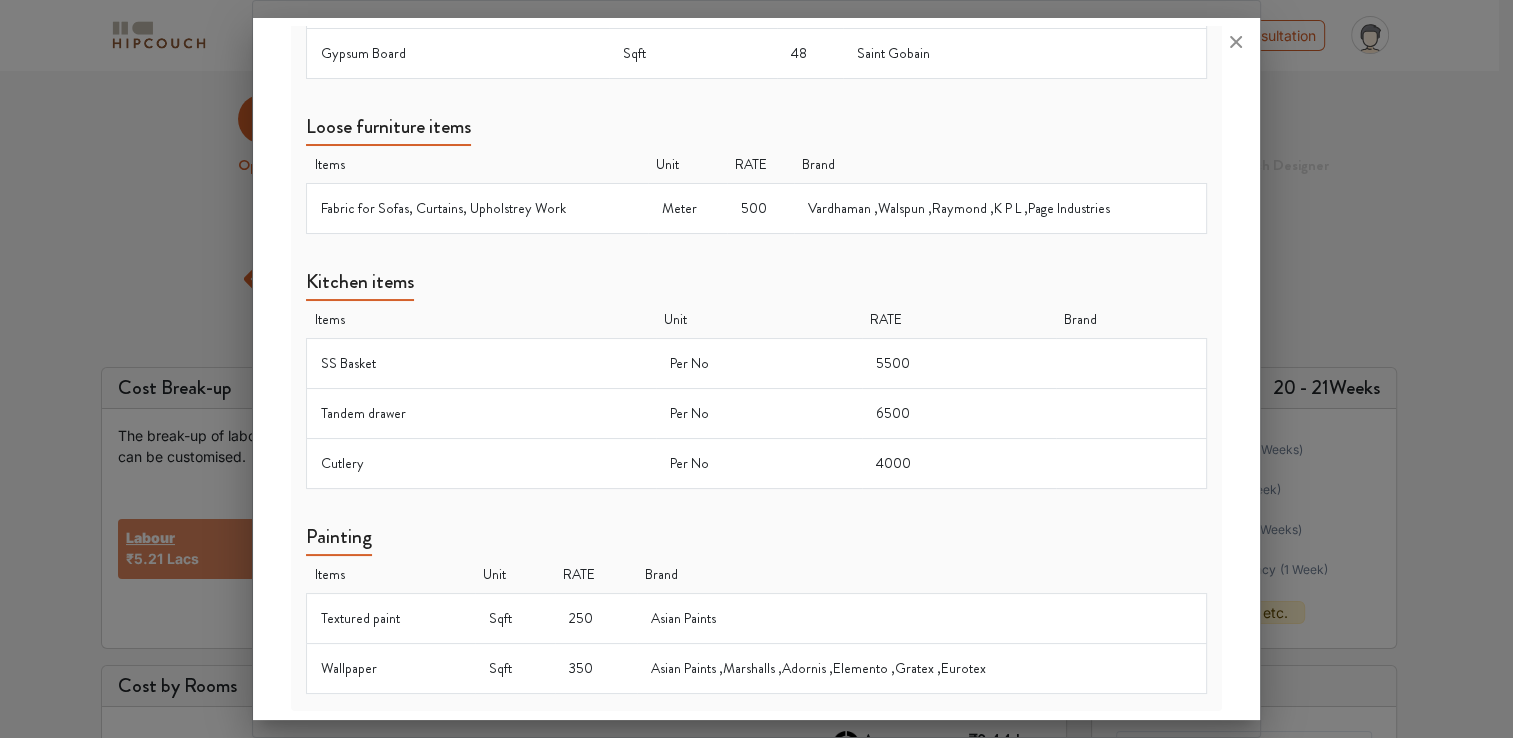scroll, scrollTop: 1256, scrollLeft: 0, axis: vertical 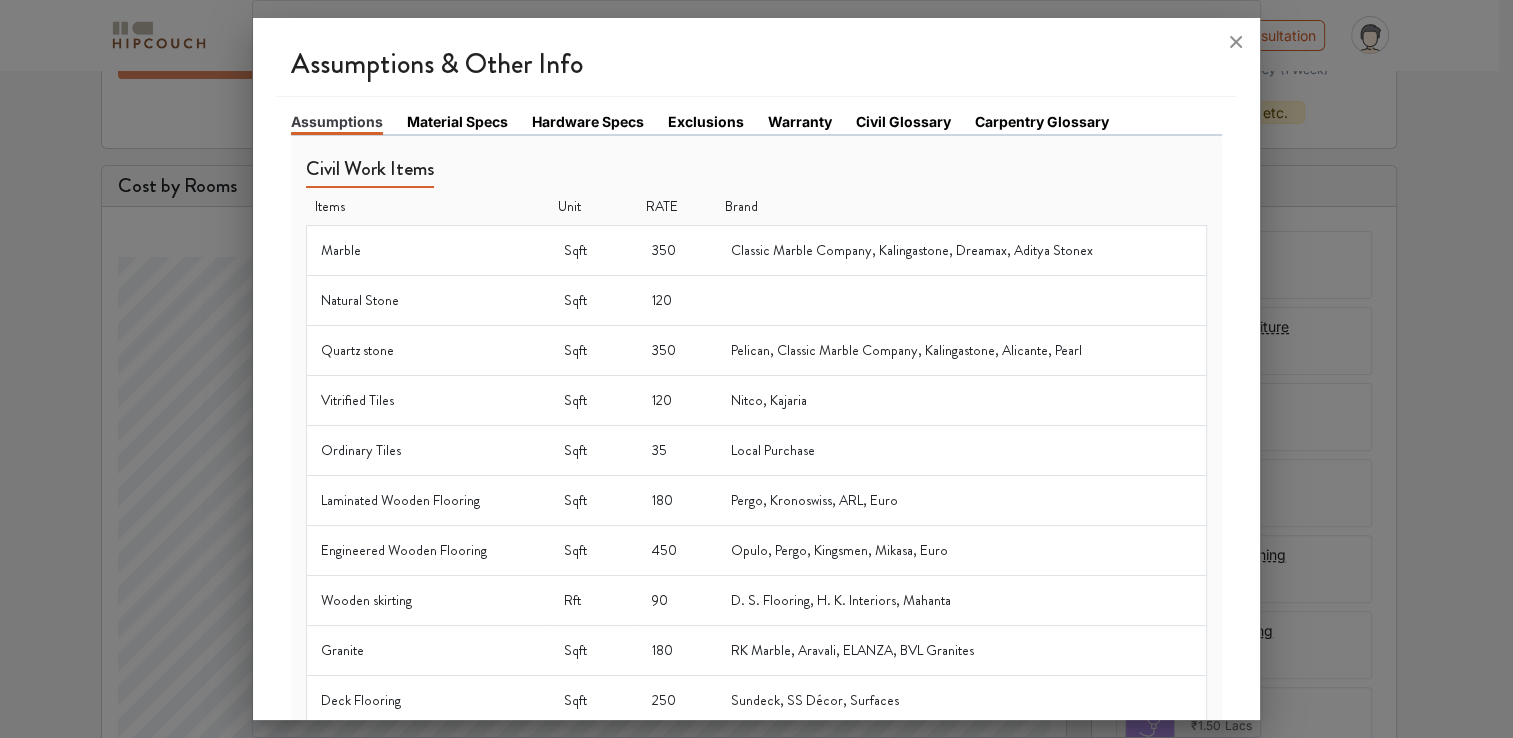 click on "Carpentry Glossary" at bounding box center [337, 123] 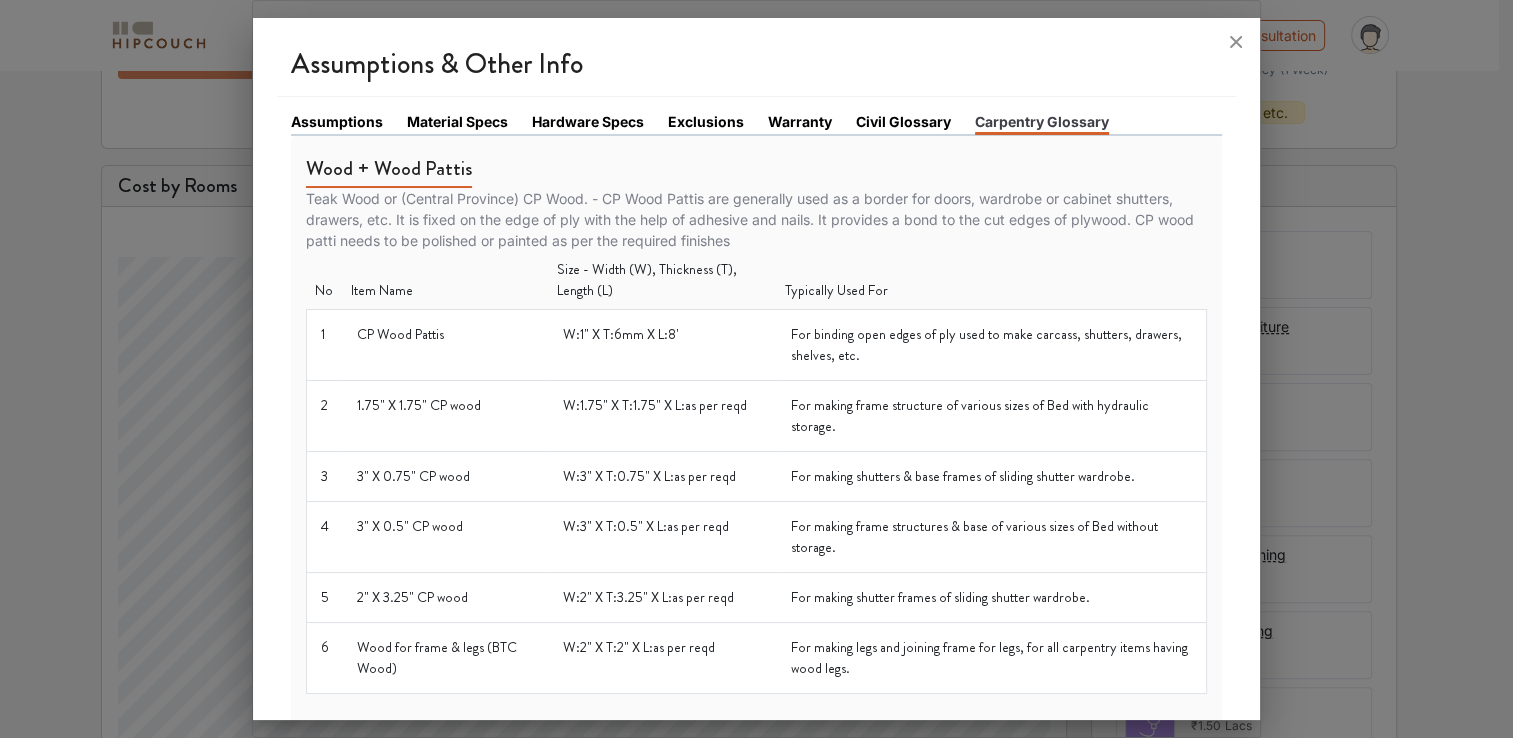 click on "Civil Glossary" at bounding box center [337, 121] 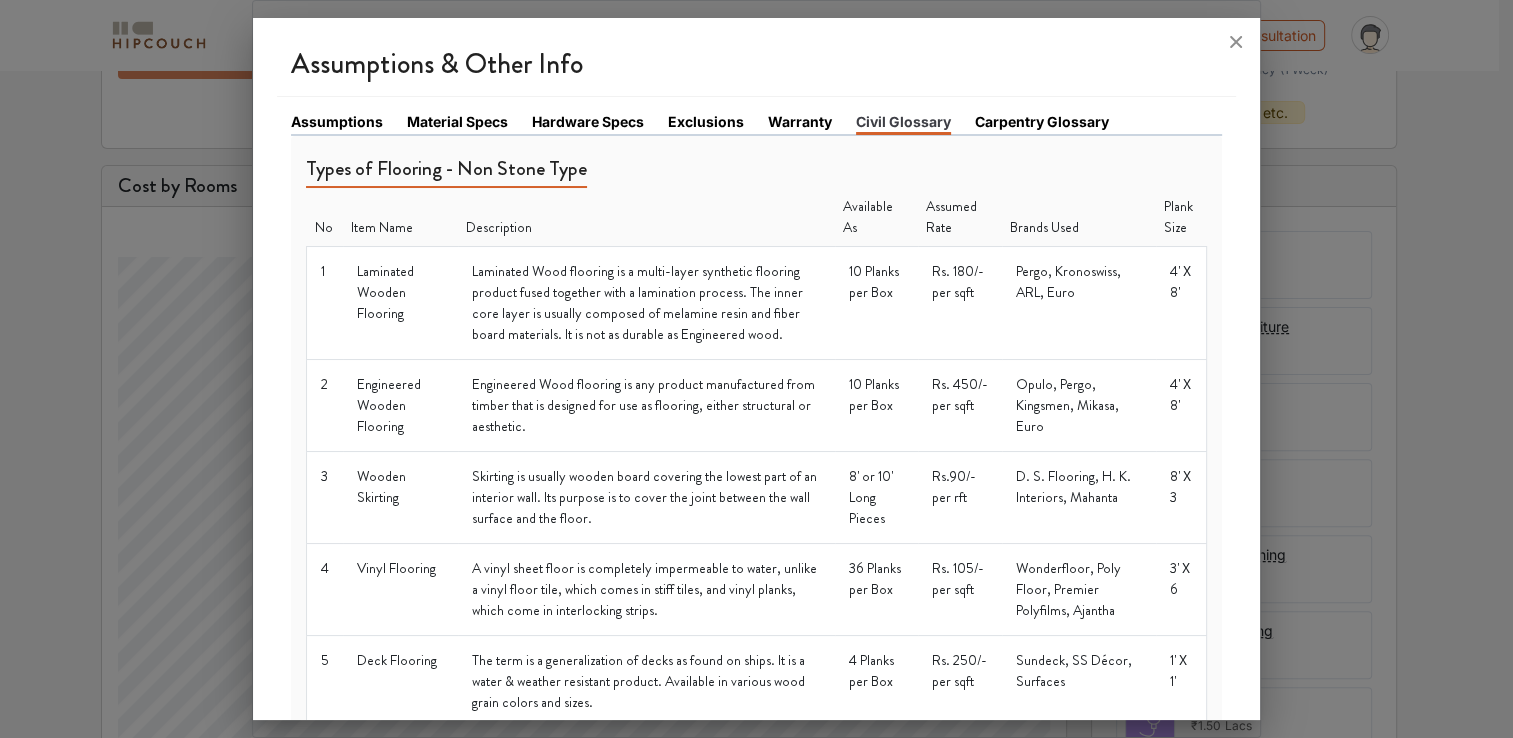 click on "Exclusions" at bounding box center (337, 121) 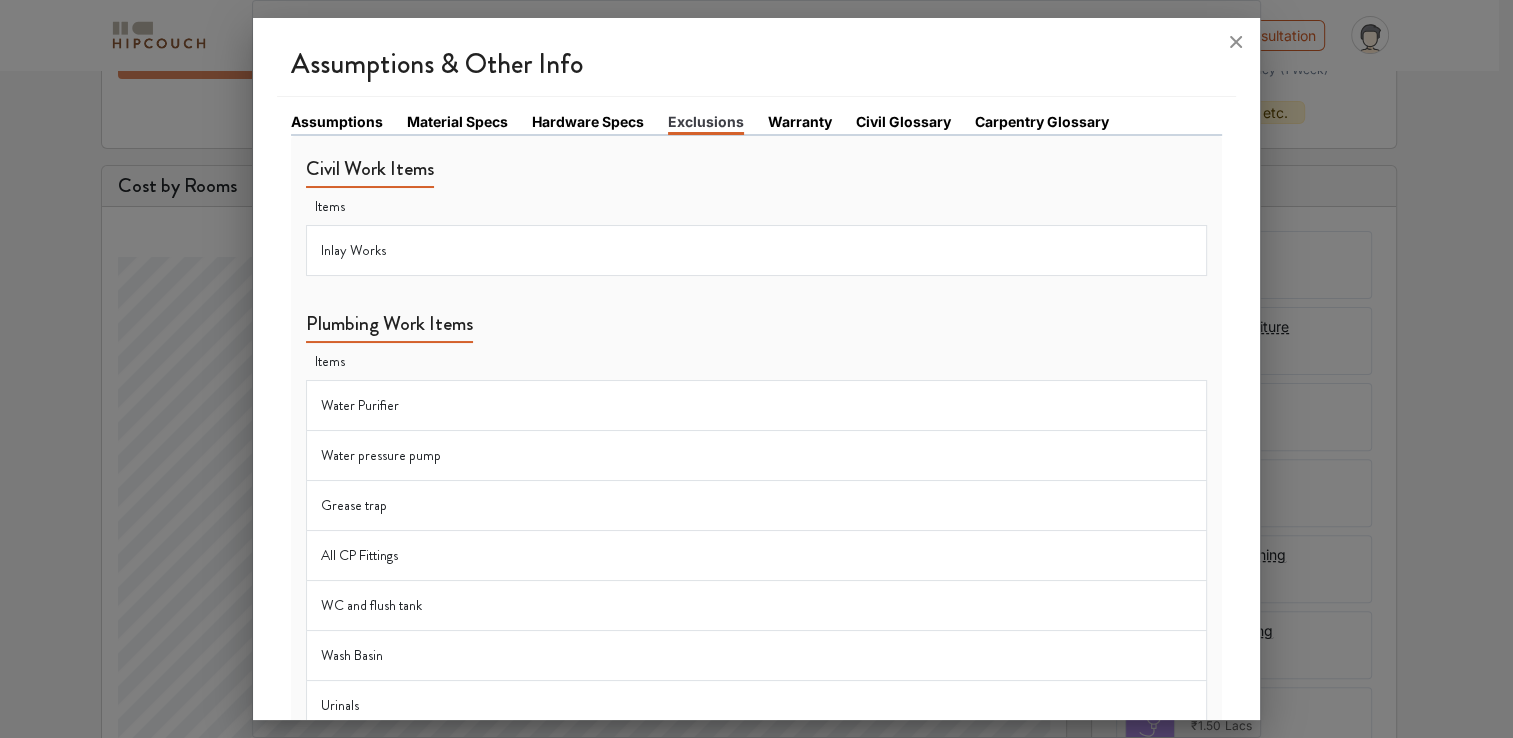 click on "Hardware Specs" at bounding box center [337, 121] 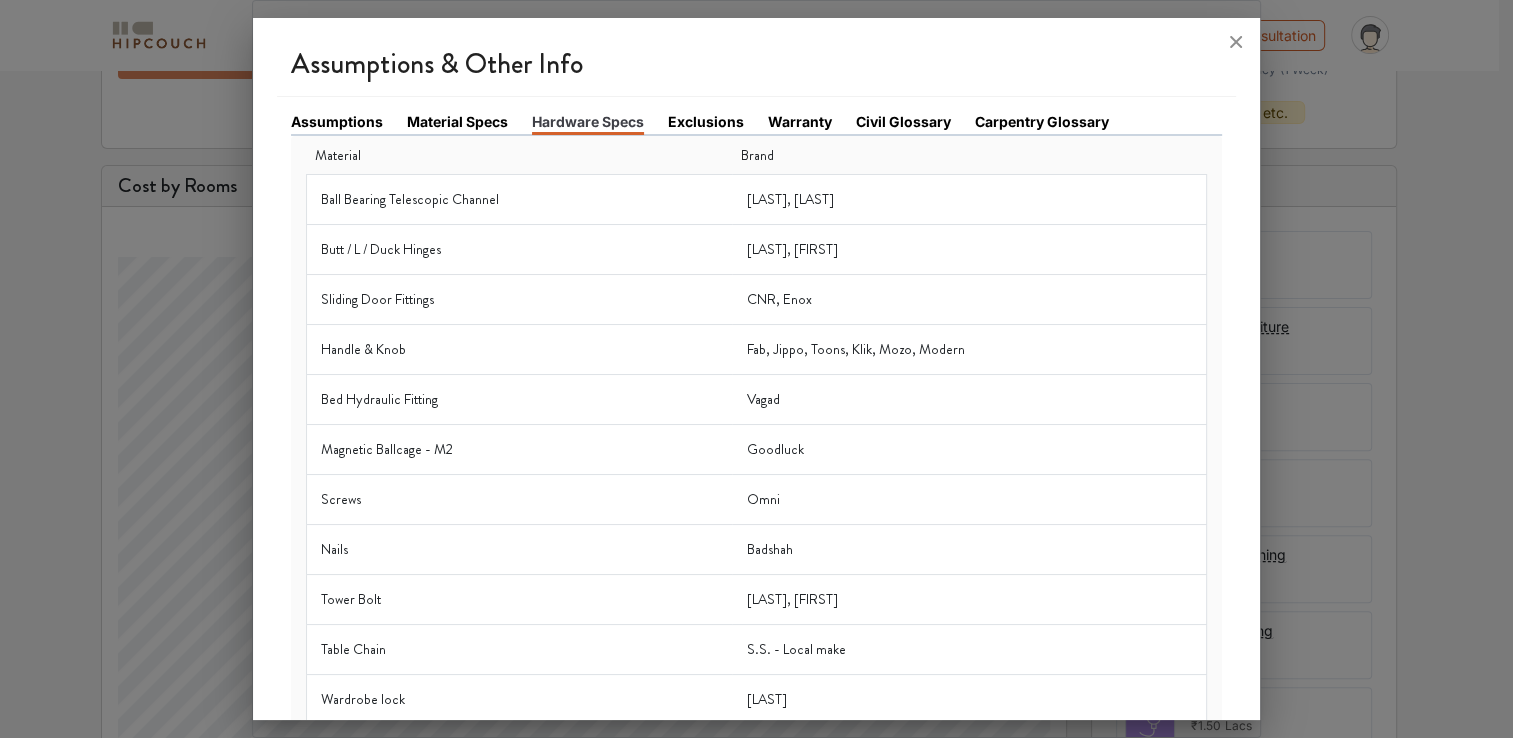 click on "Material Specs" at bounding box center (337, 121) 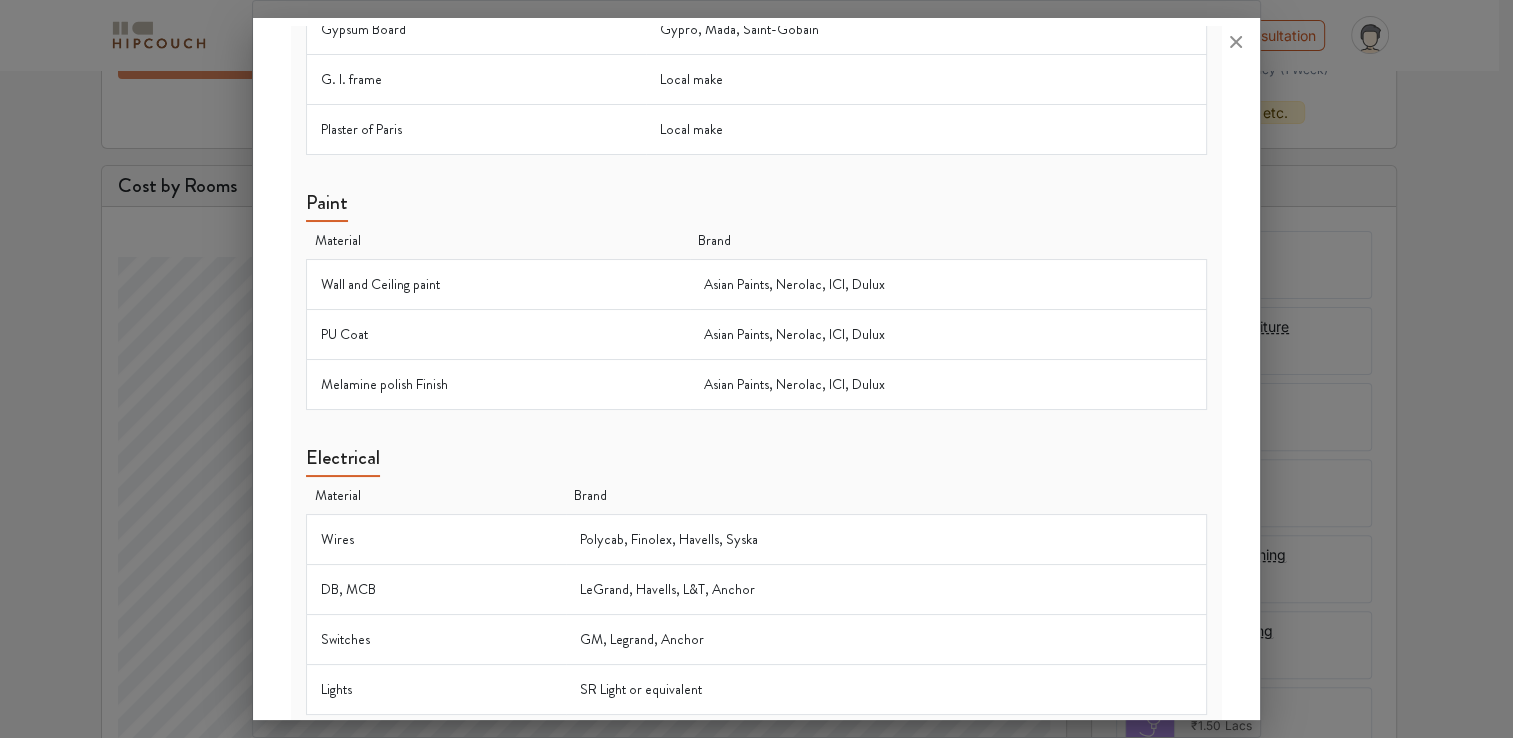 scroll, scrollTop: 1713, scrollLeft: 0, axis: vertical 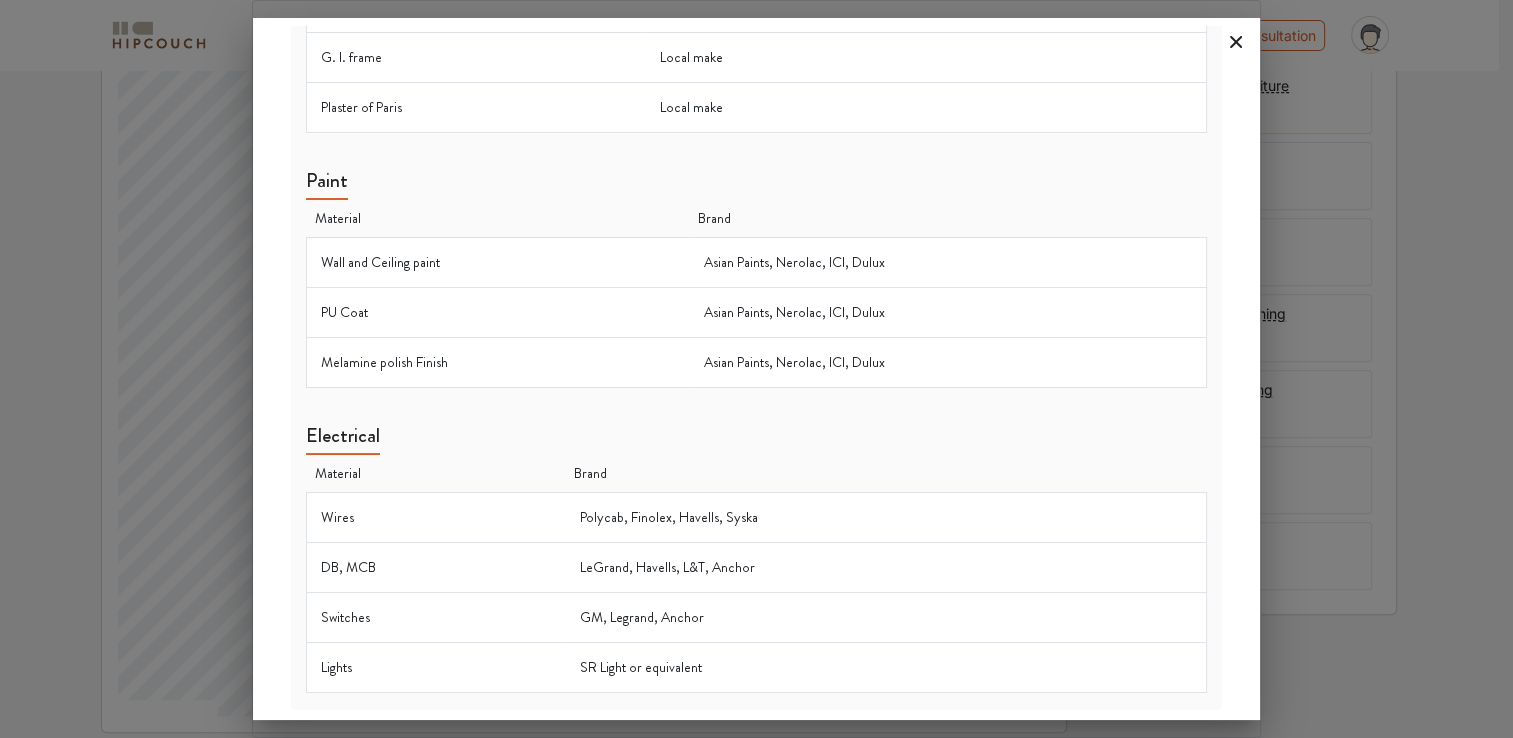 click at bounding box center (1236, 42) 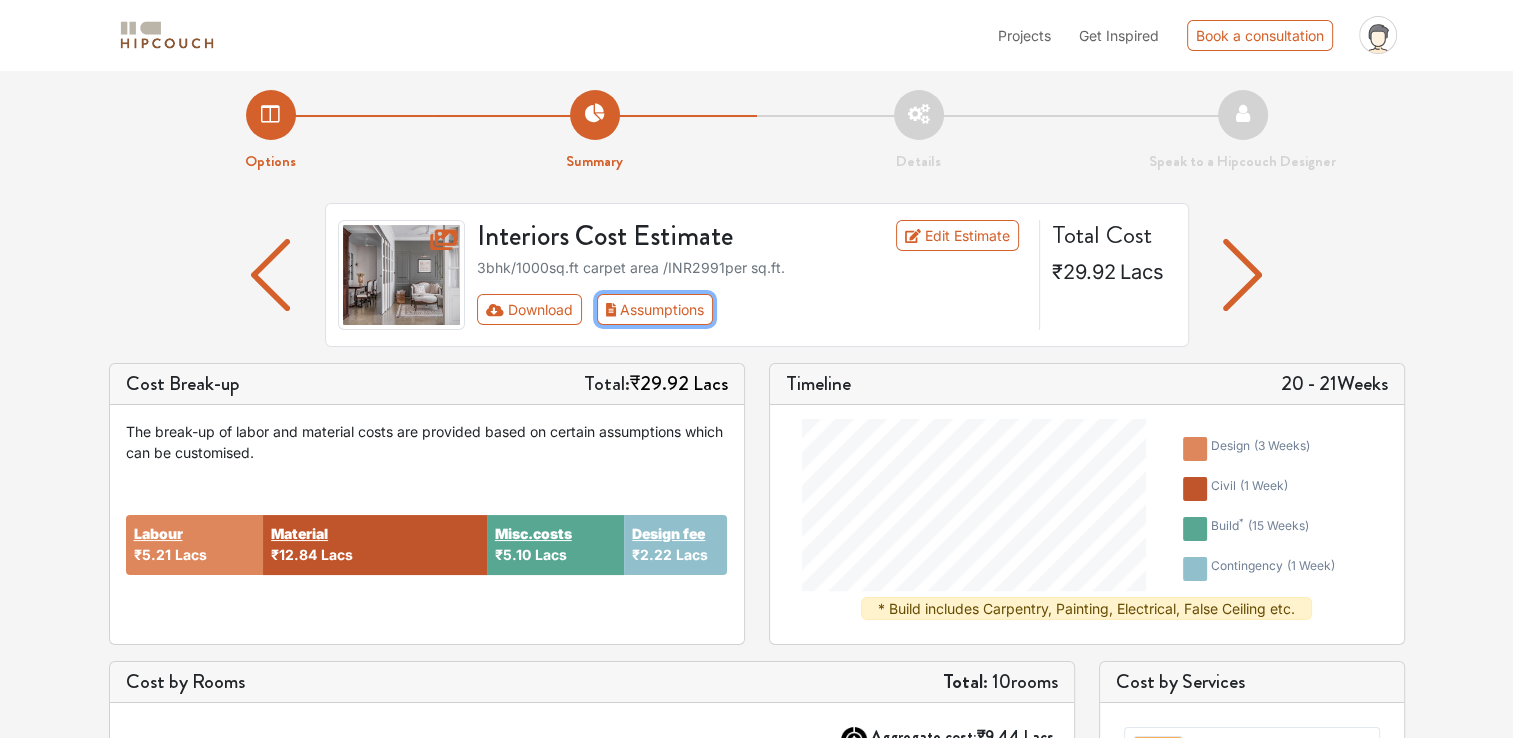 scroll, scrollTop: 0, scrollLeft: 0, axis: both 